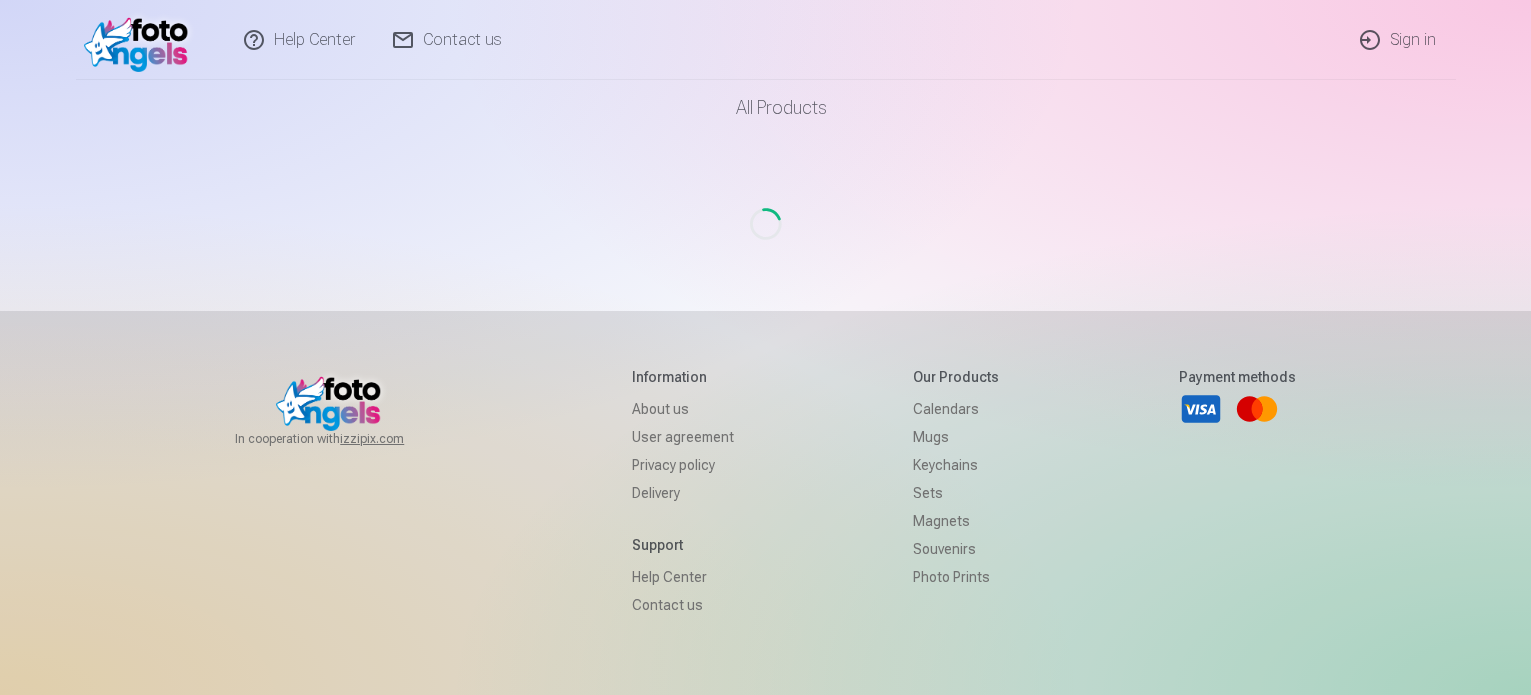 scroll, scrollTop: 0, scrollLeft: 0, axis: both 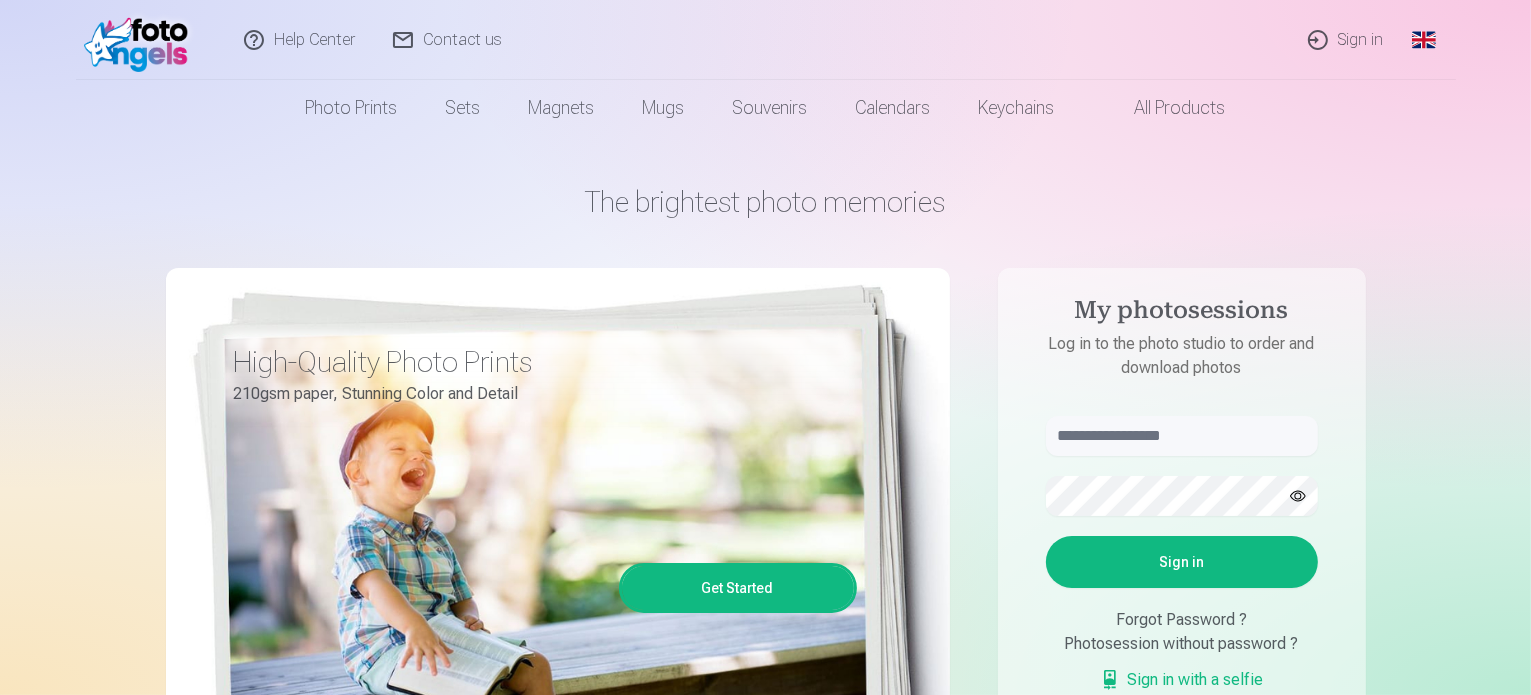 click on "Sign in" at bounding box center (1347, 40) 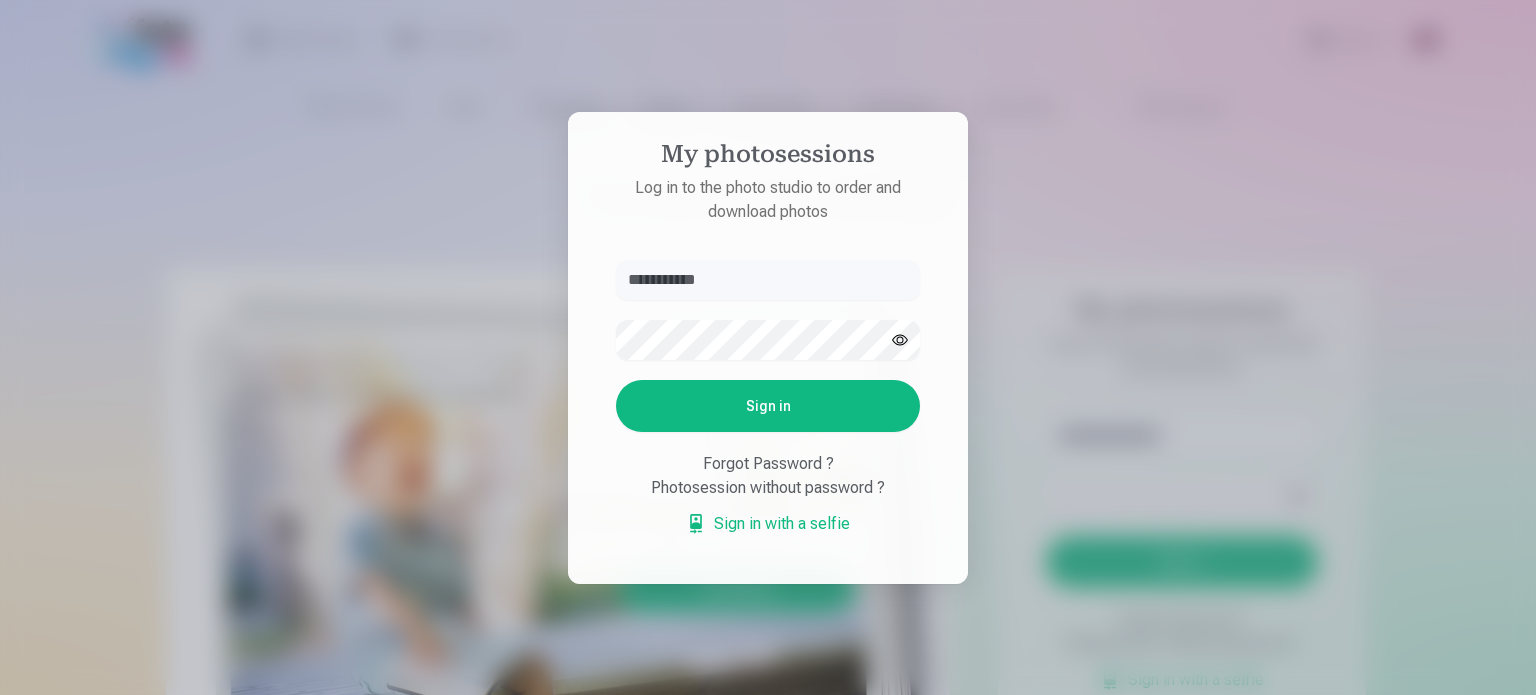 type on "**********" 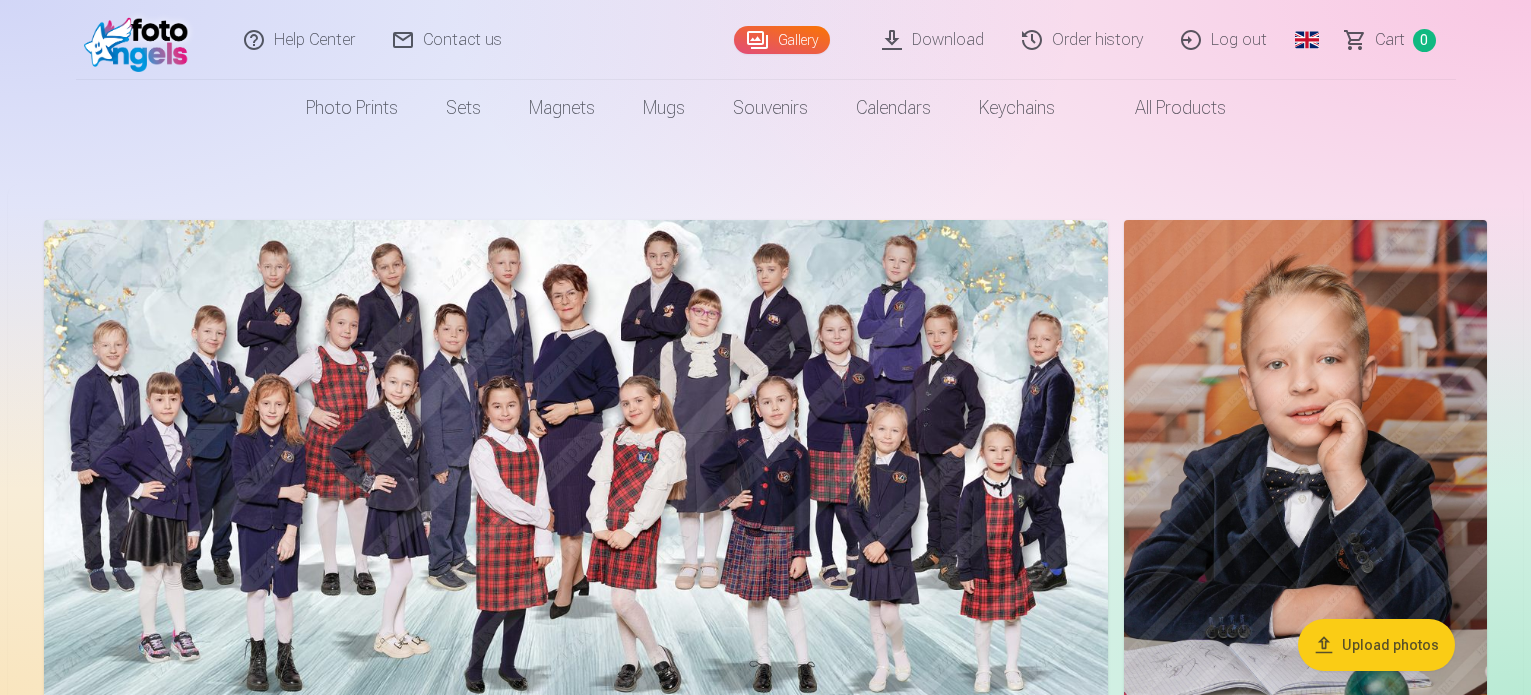 scroll, scrollTop: 0, scrollLeft: 0, axis: both 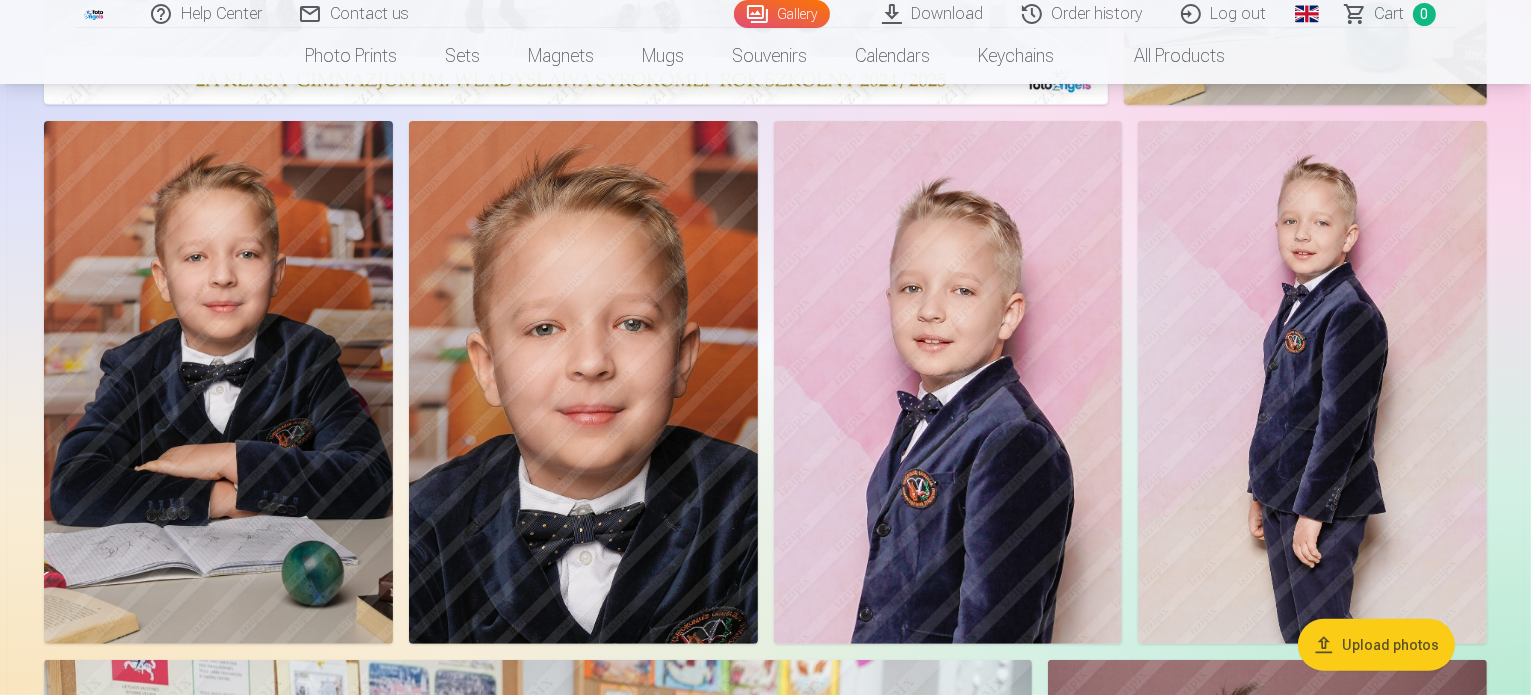 click on "Order history" at bounding box center [1083, 14] 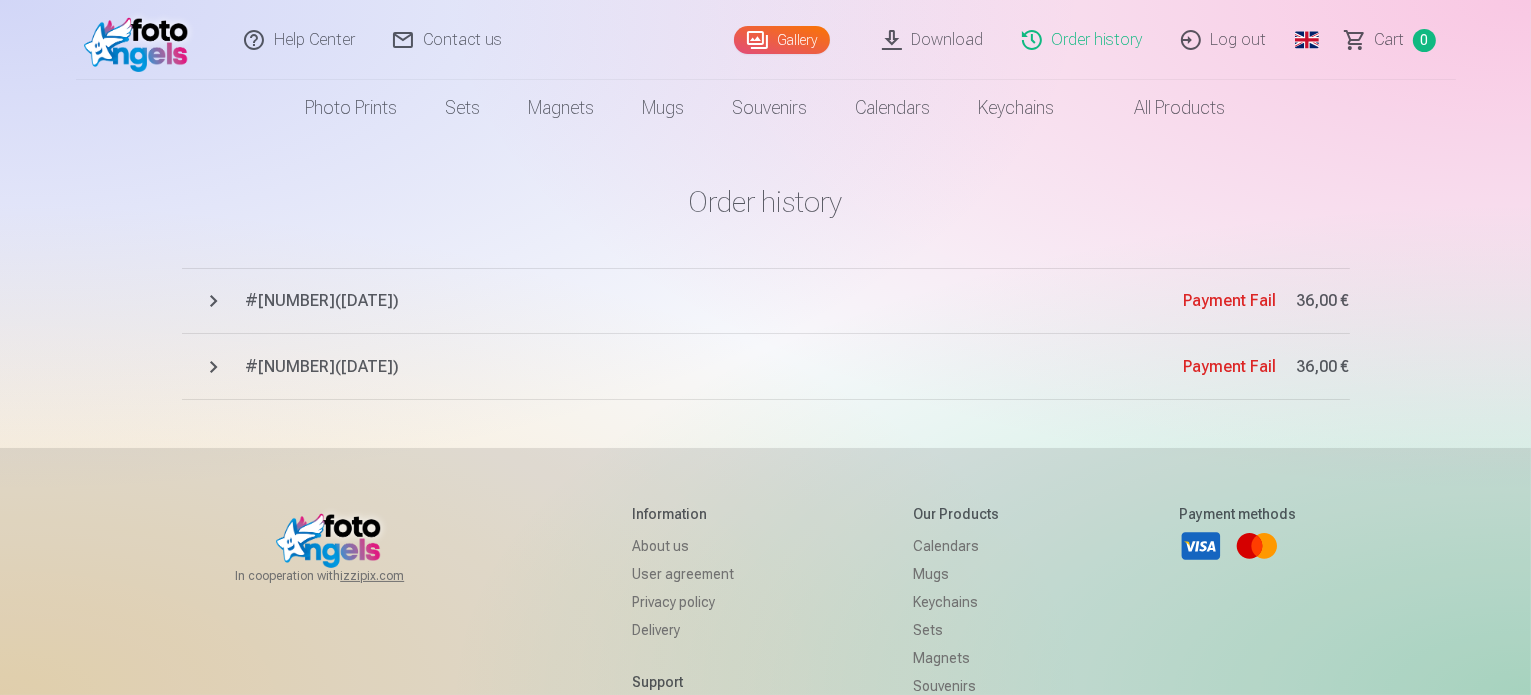 click on "# [NUMBER] ( [DATE] )" at bounding box center [715, 301] 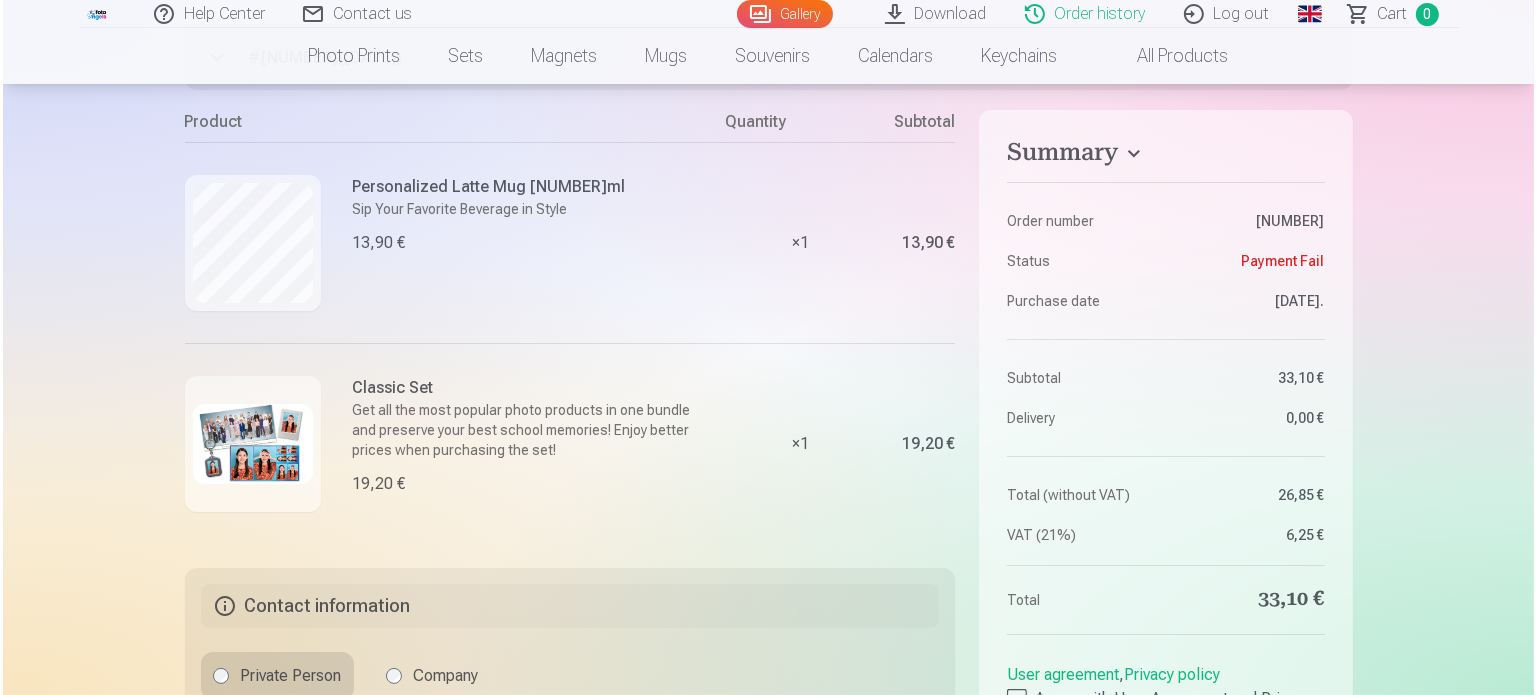 scroll, scrollTop: 256, scrollLeft: 0, axis: vertical 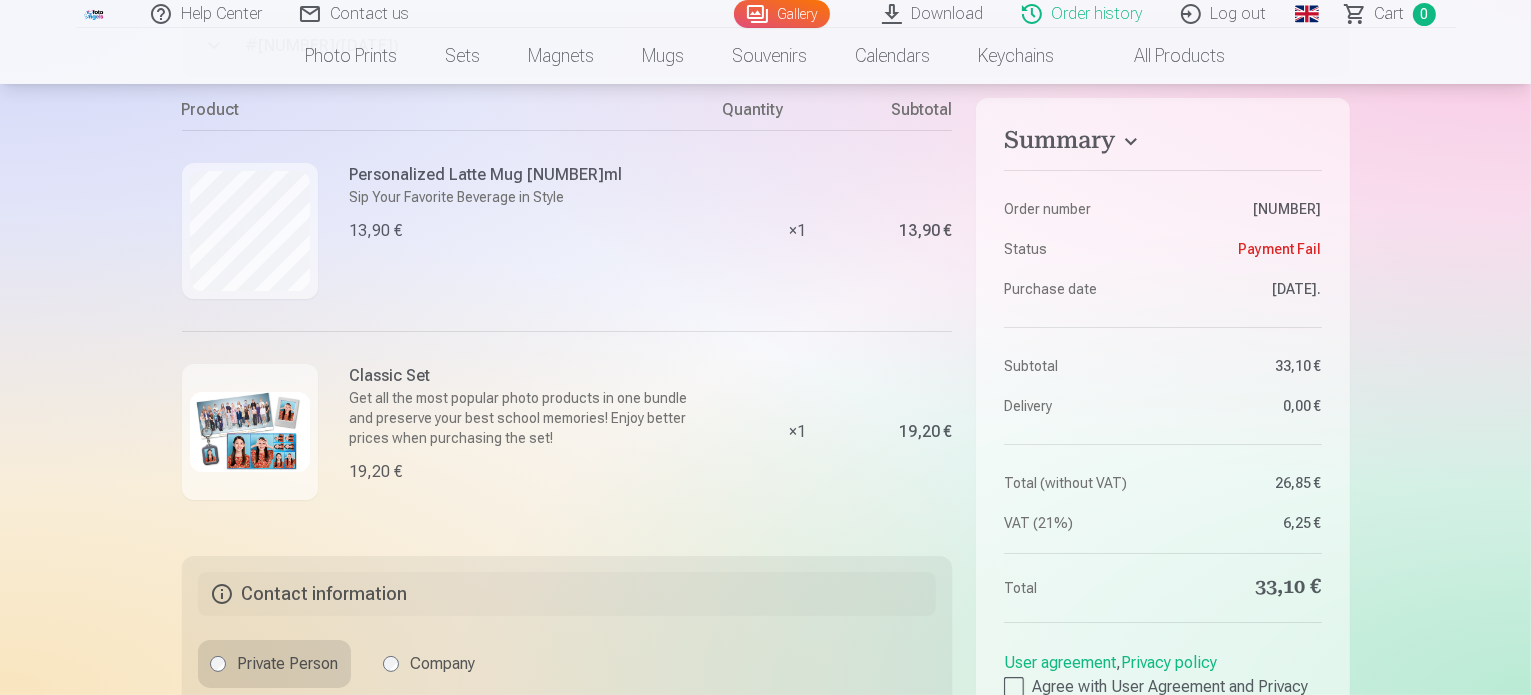 click at bounding box center (250, 432) 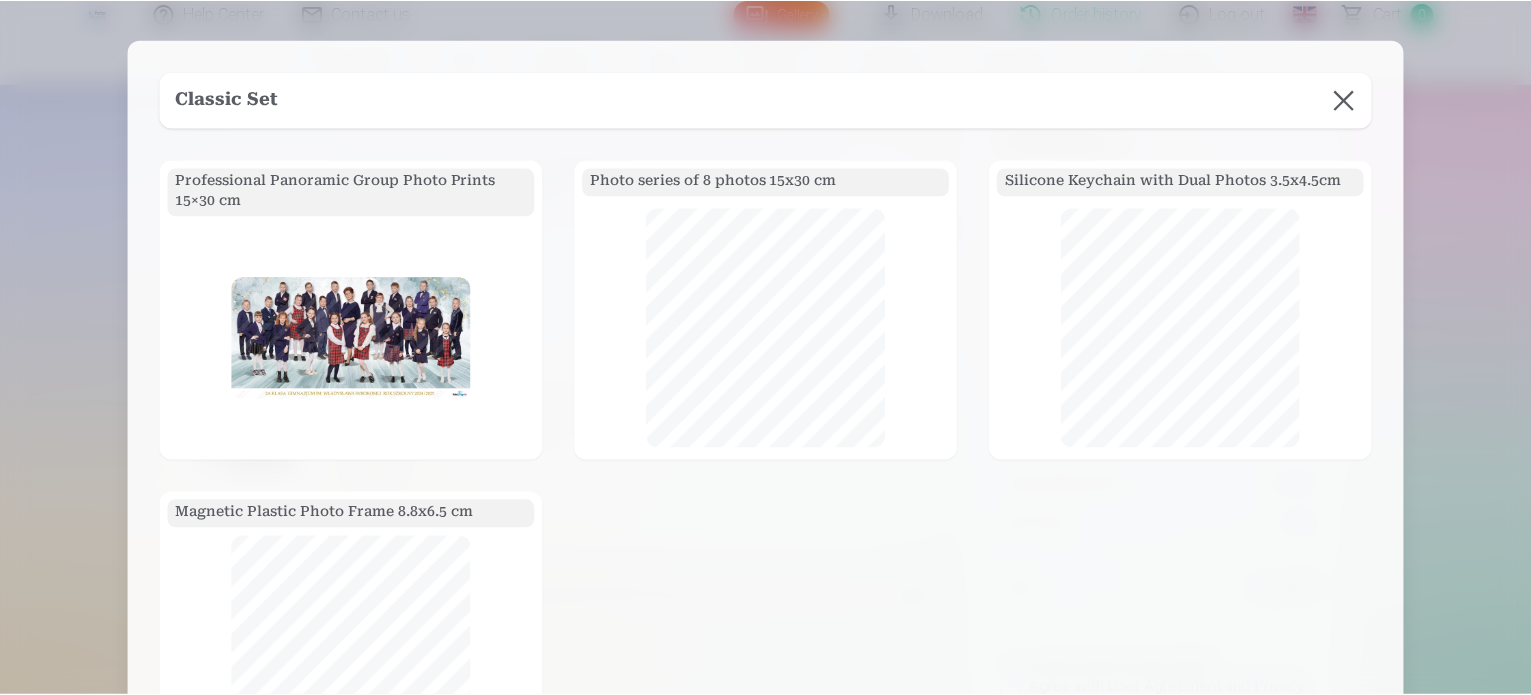 scroll, scrollTop: 0, scrollLeft: 0, axis: both 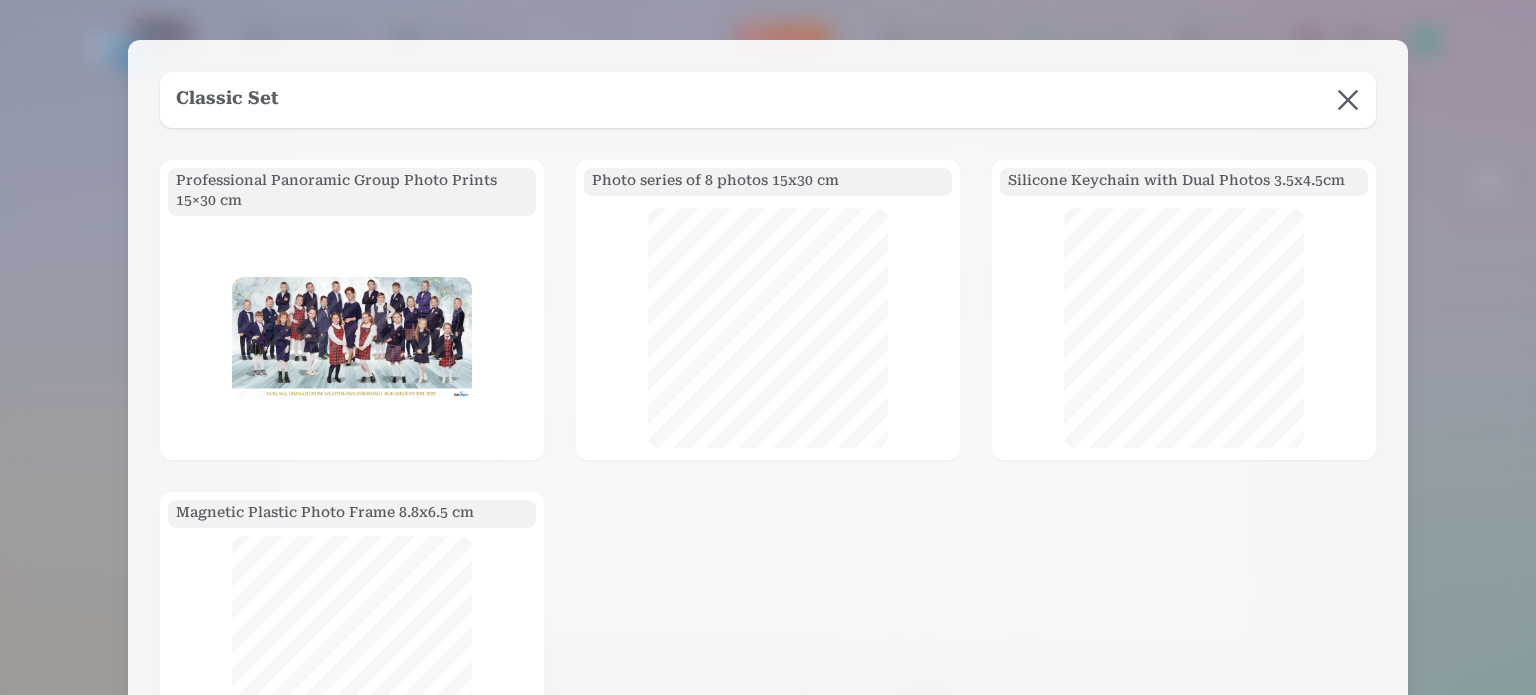 click at bounding box center (1348, 100) 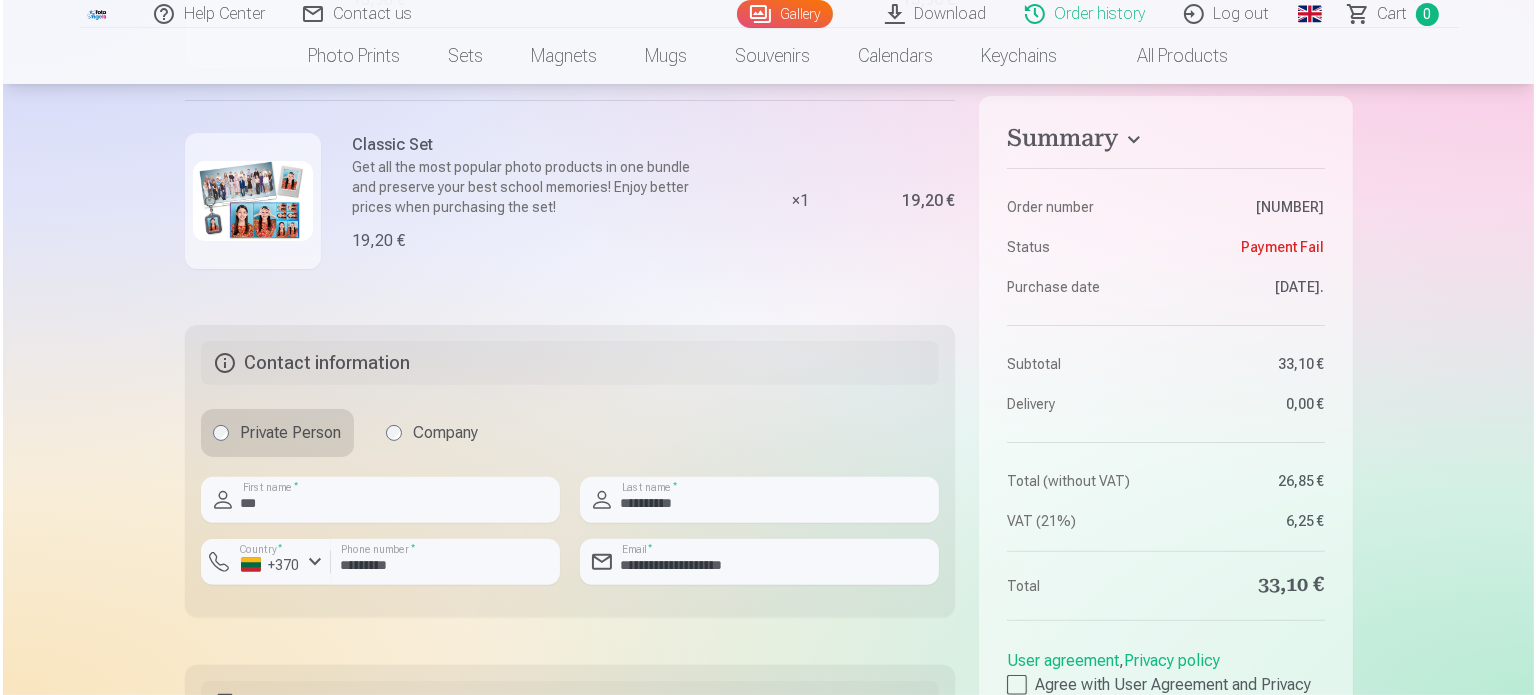 scroll, scrollTop: 448, scrollLeft: 0, axis: vertical 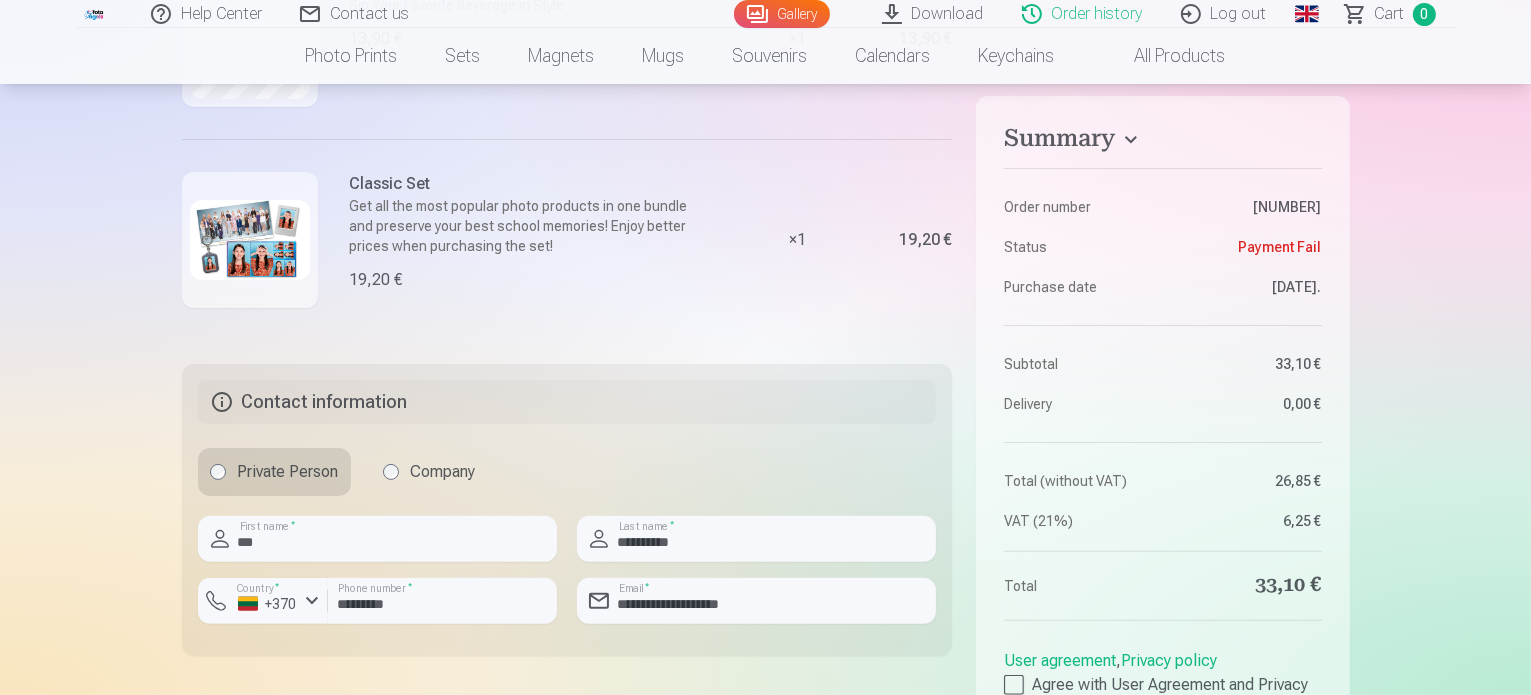 click on "Classic Set" at bounding box center (530, 184) 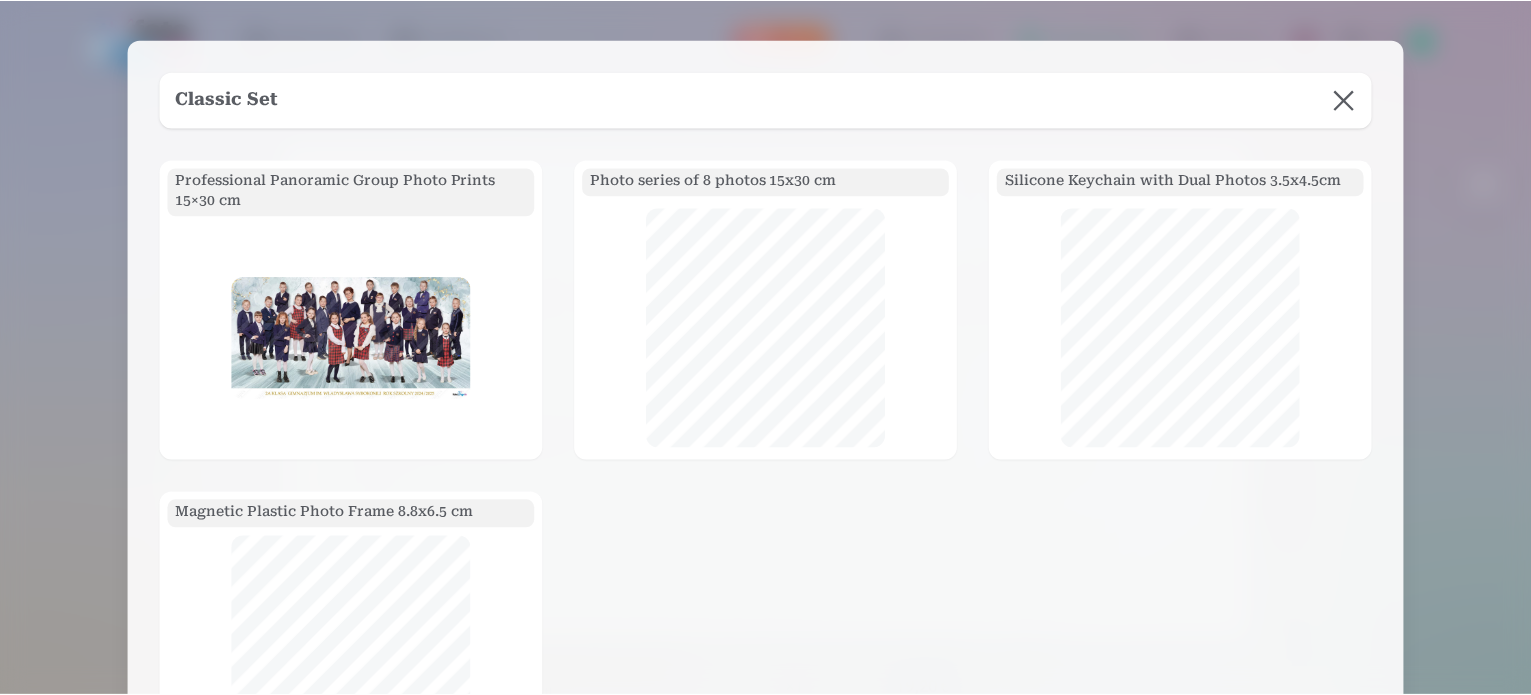scroll, scrollTop: 0, scrollLeft: 0, axis: both 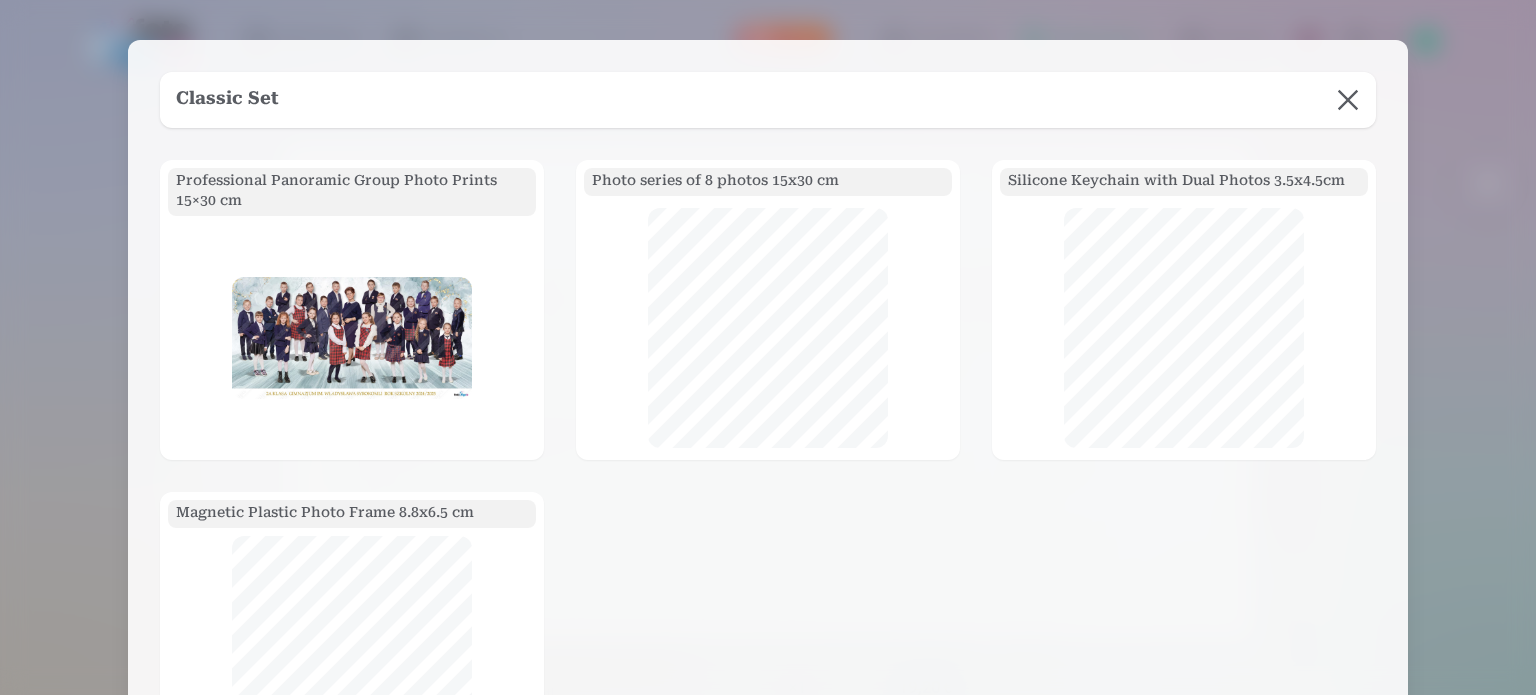 click at bounding box center (1348, 100) 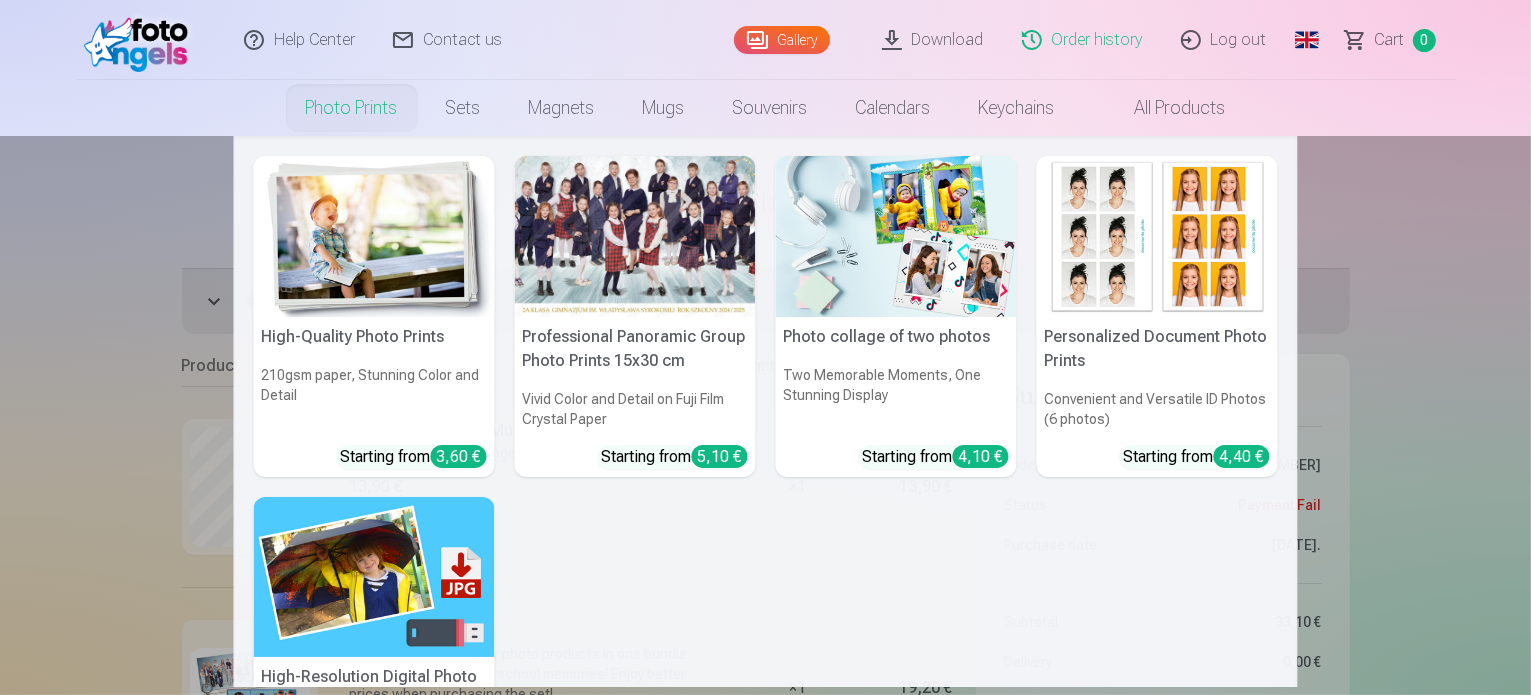 click on "Photo prints" at bounding box center (352, 108) 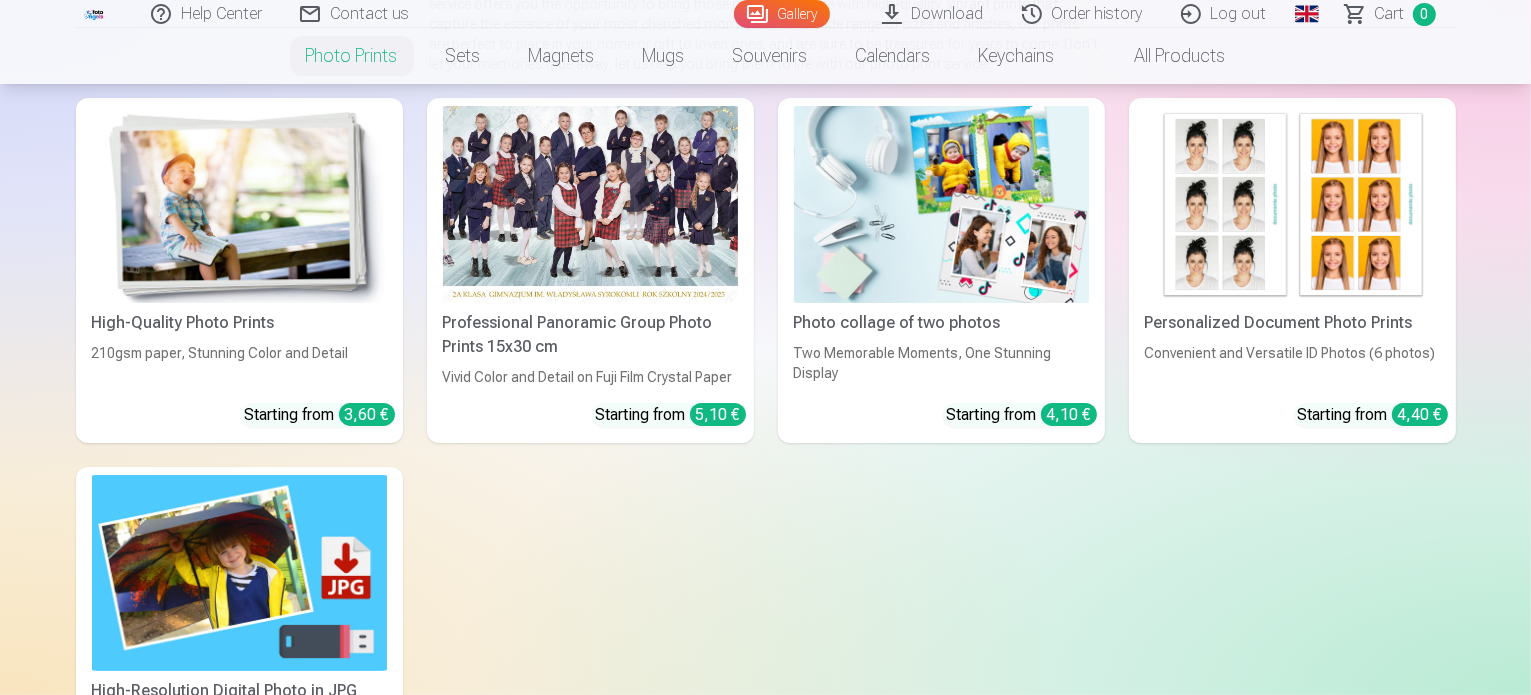 scroll, scrollTop: 284, scrollLeft: 0, axis: vertical 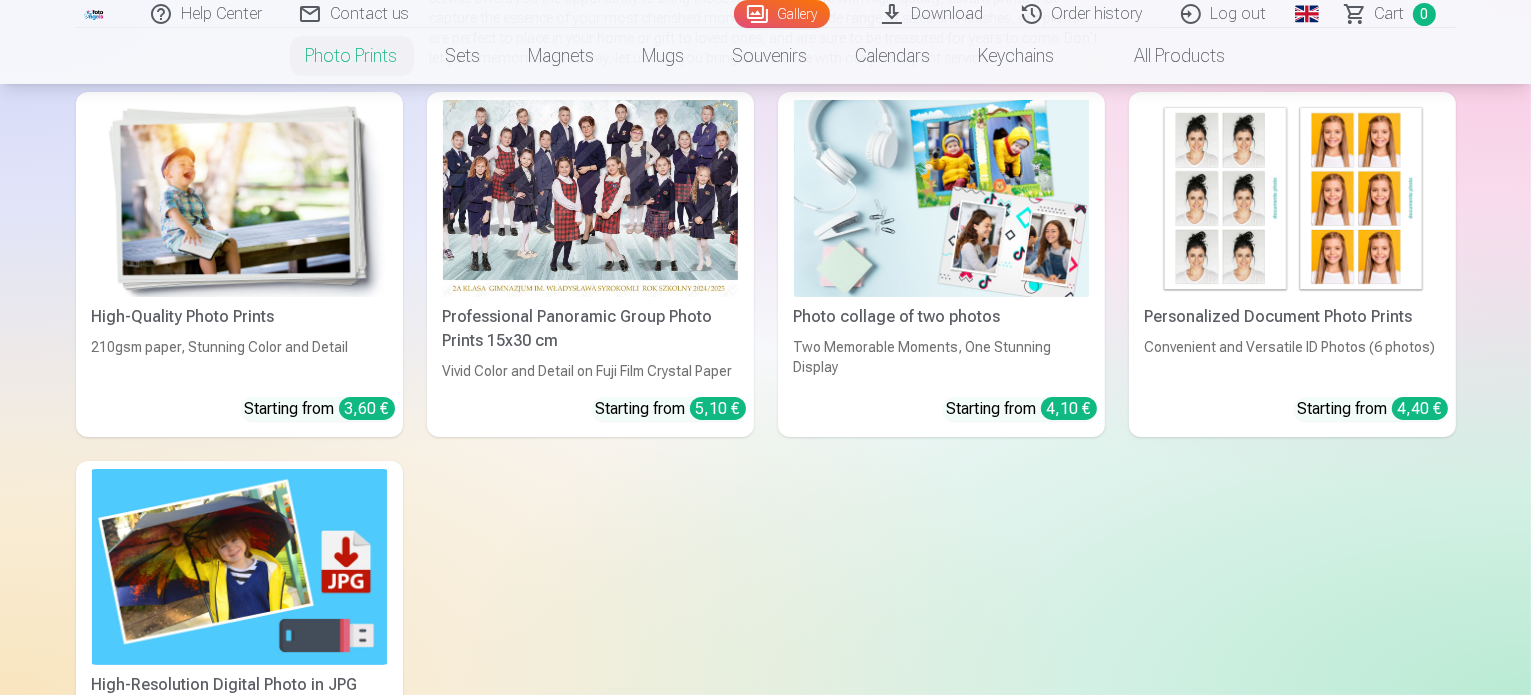 click on "Convenient and Versatile ID Photos (6 photos)" at bounding box center [1292, 359] 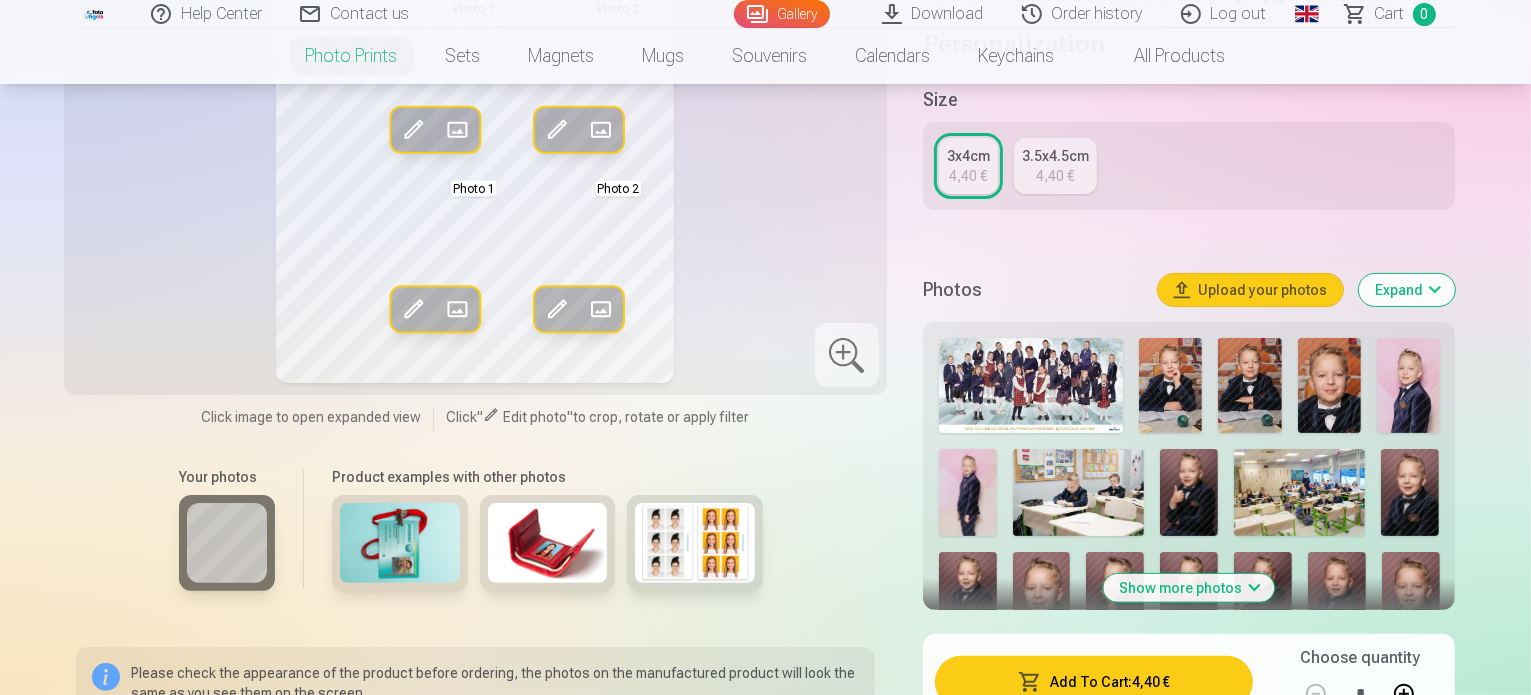 scroll, scrollTop: 376, scrollLeft: 0, axis: vertical 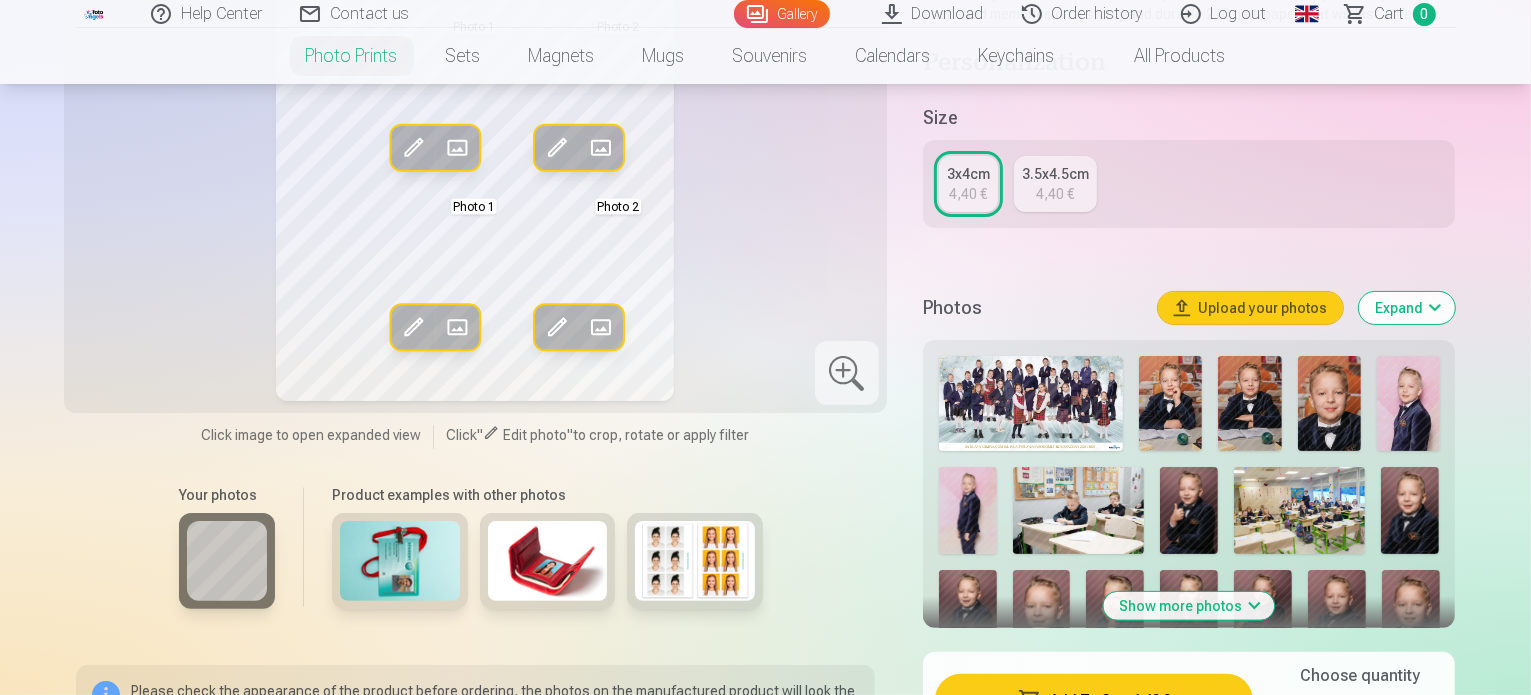 click at bounding box center [968, 613] 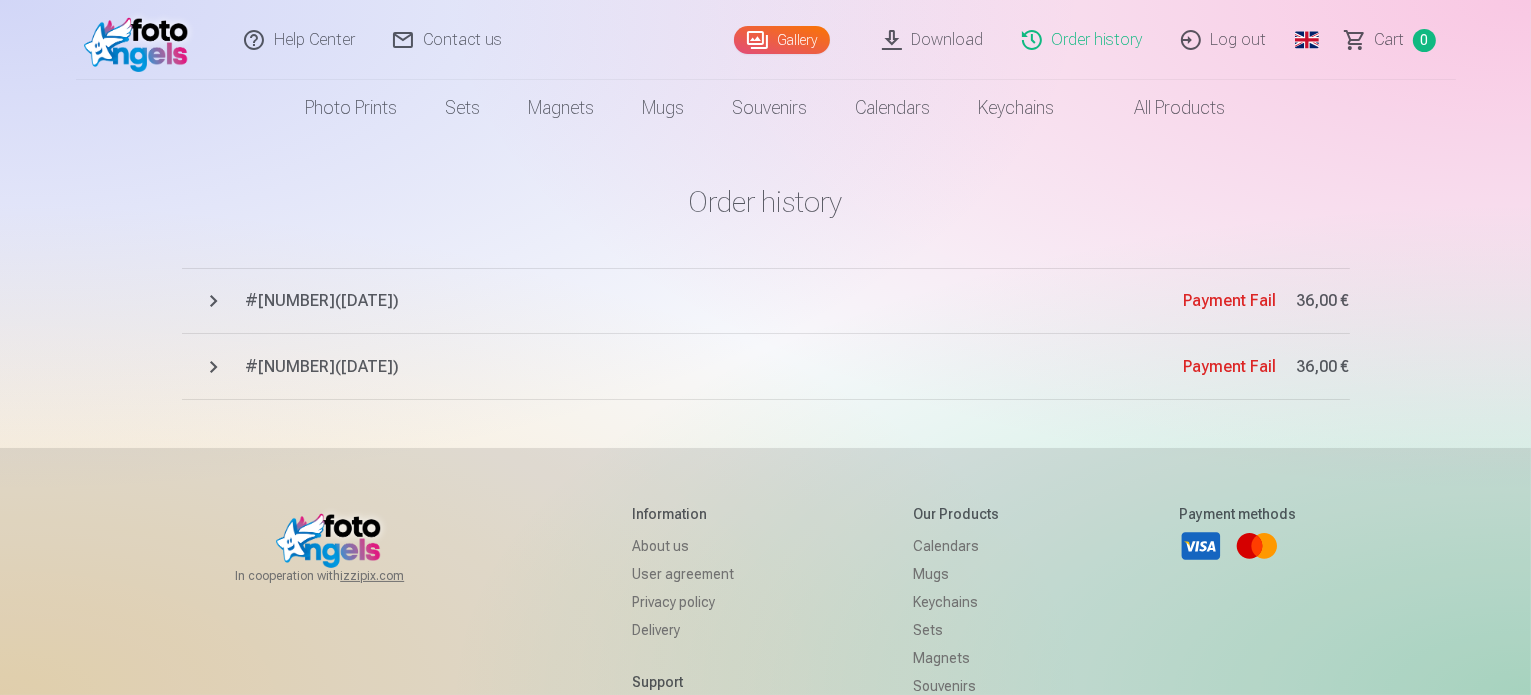 click on "# [NUMBER] ( [DATE] )" at bounding box center (715, 301) 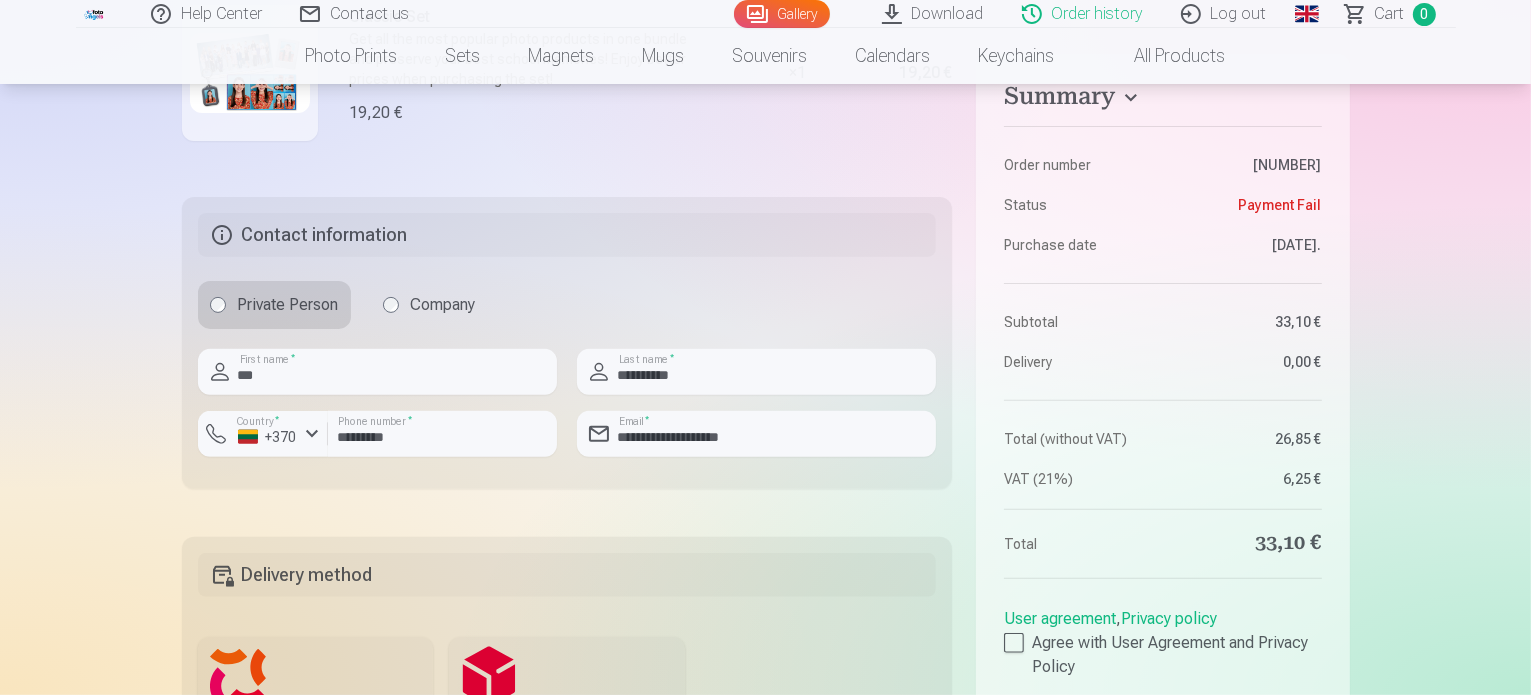 scroll, scrollTop: 636, scrollLeft: 0, axis: vertical 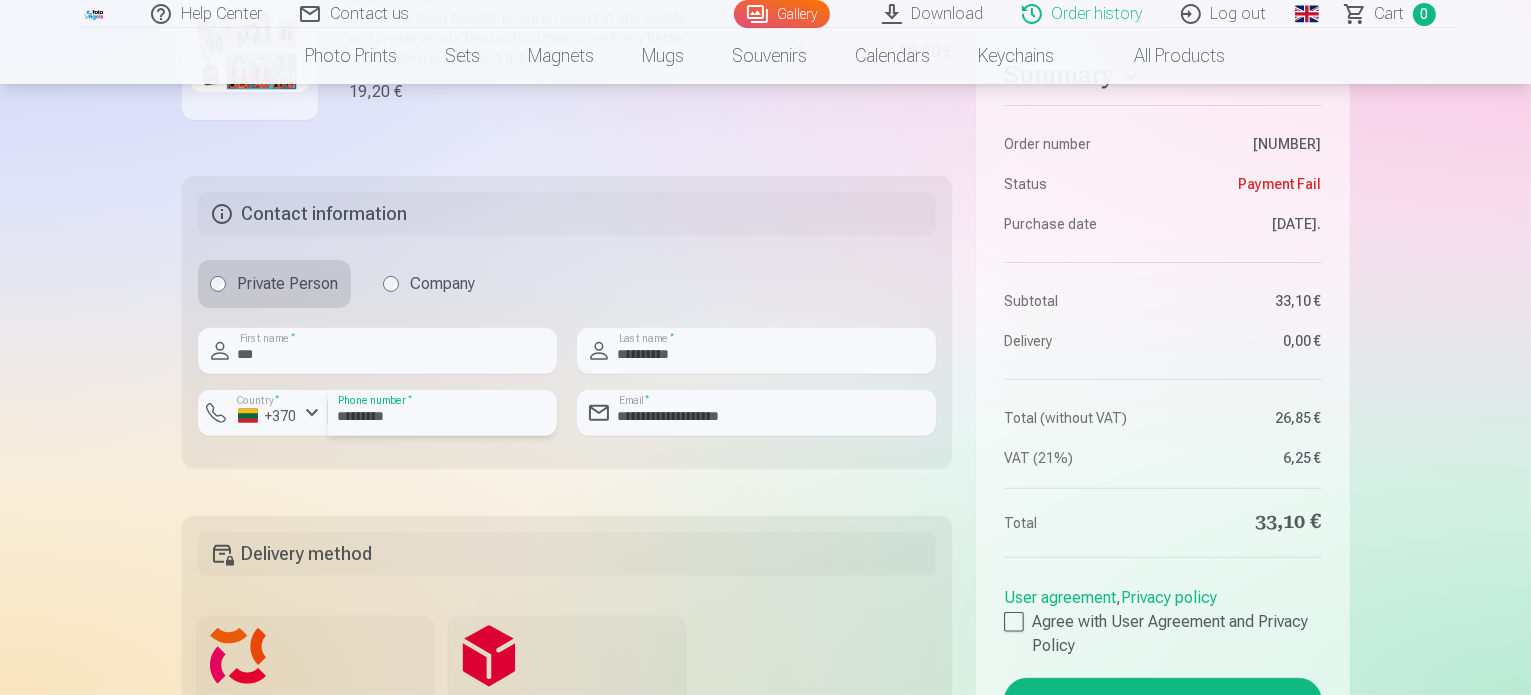 click on "*********" at bounding box center [442, 413] 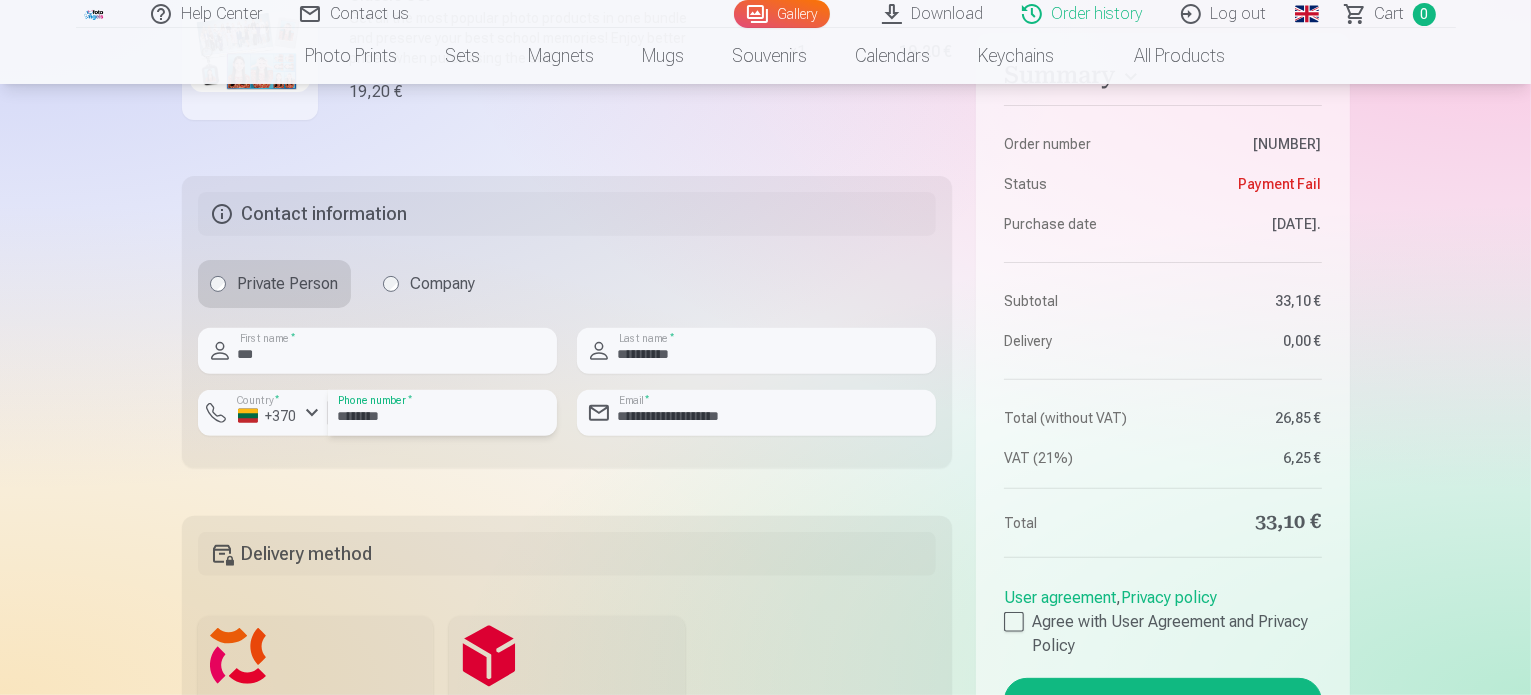 type on "********" 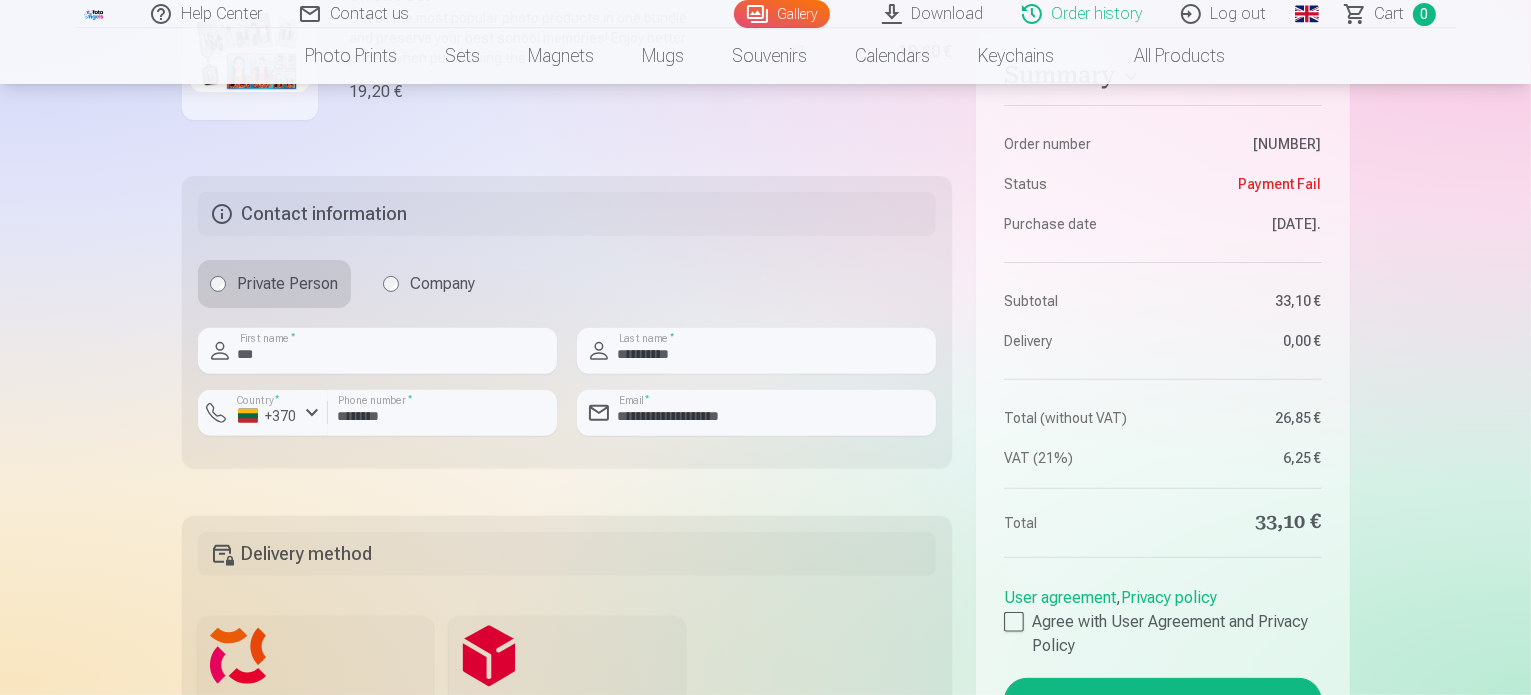 click on "**********" at bounding box center [567, 322] 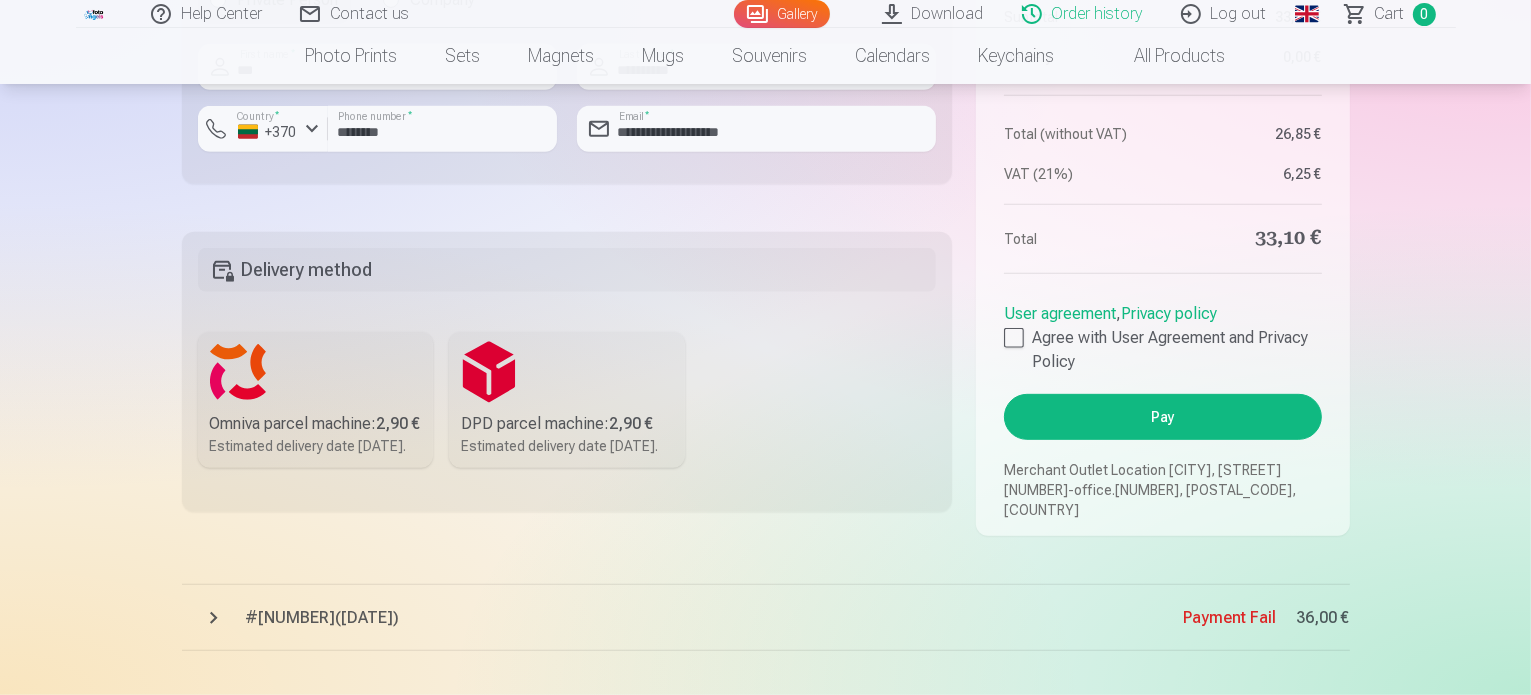 scroll, scrollTop: 939, scrollLeft: 0, axis: vertical 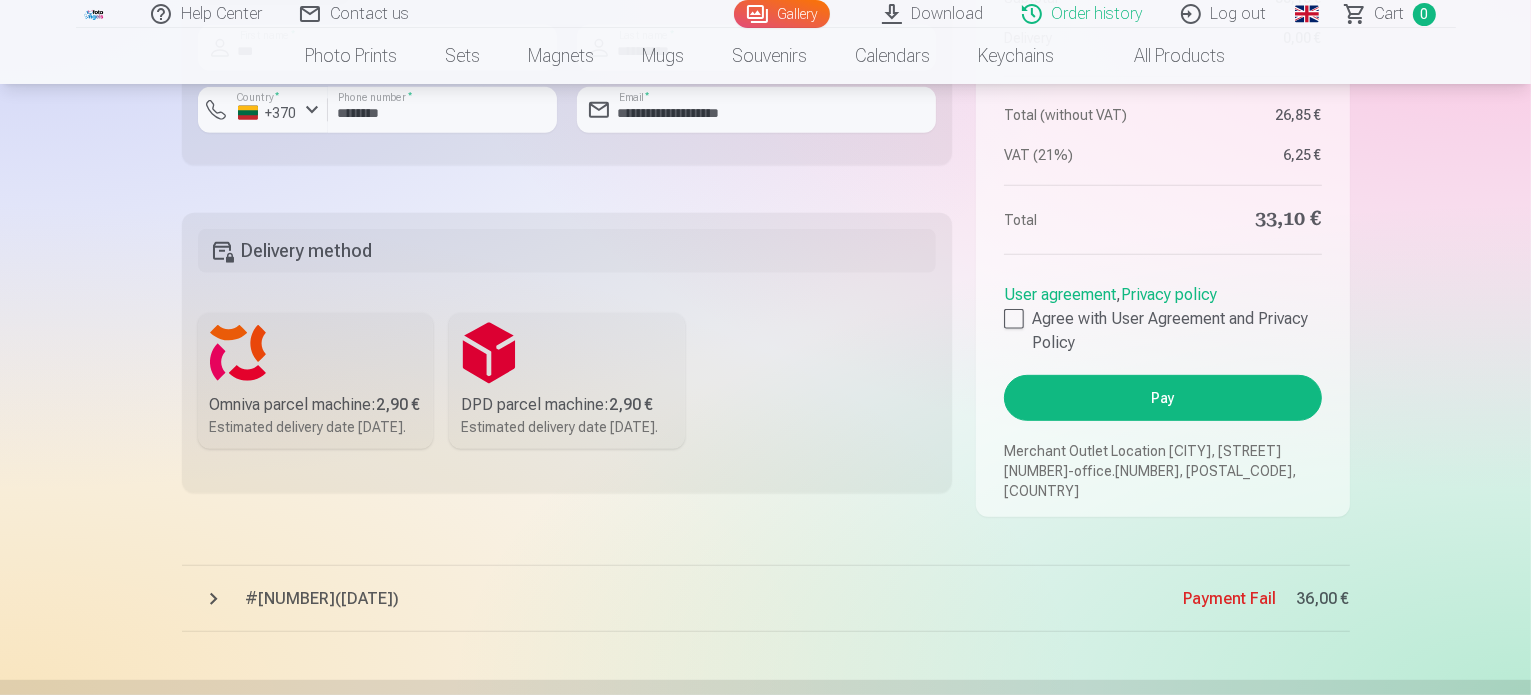 click on "Estimated delivery date [DATE]." at bounding box center (316, 427) 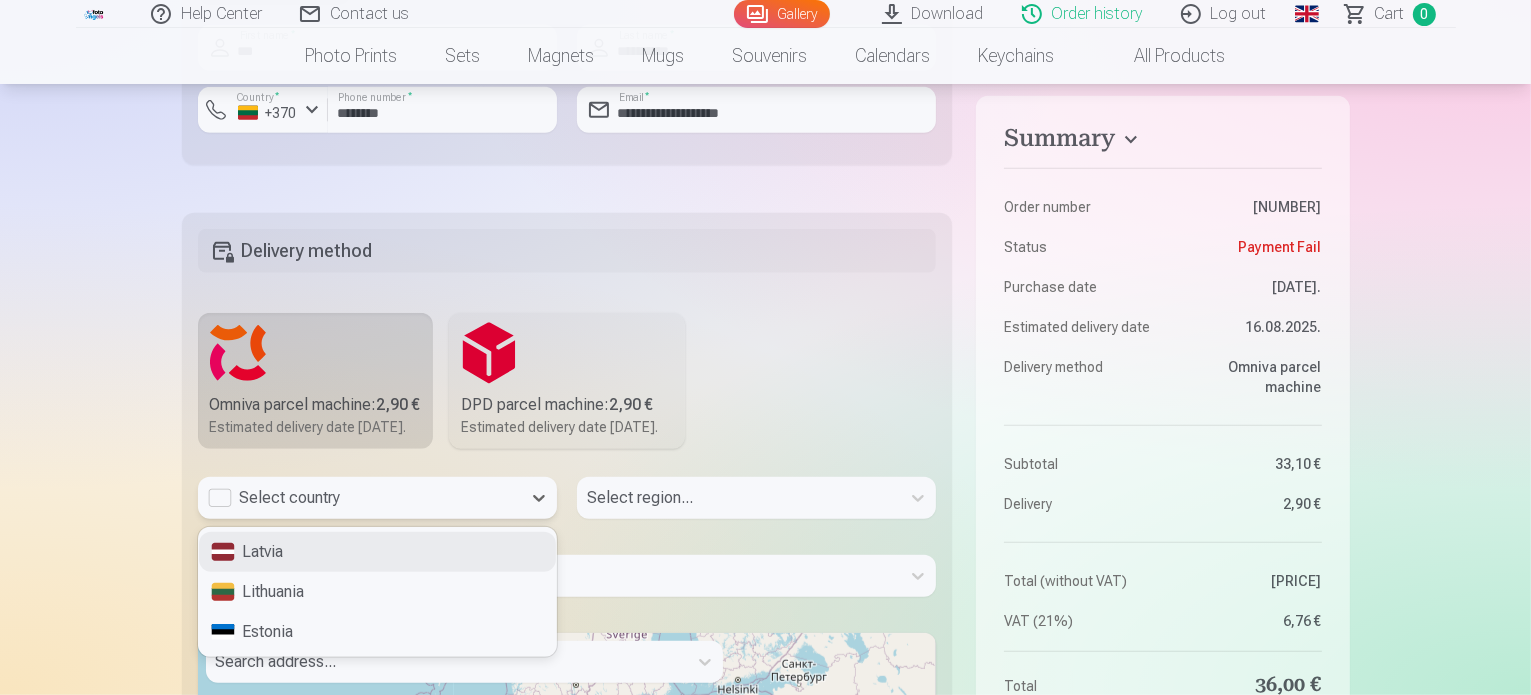scroll, scrollTop: 952, scrollLeft: 0, axis: vertical 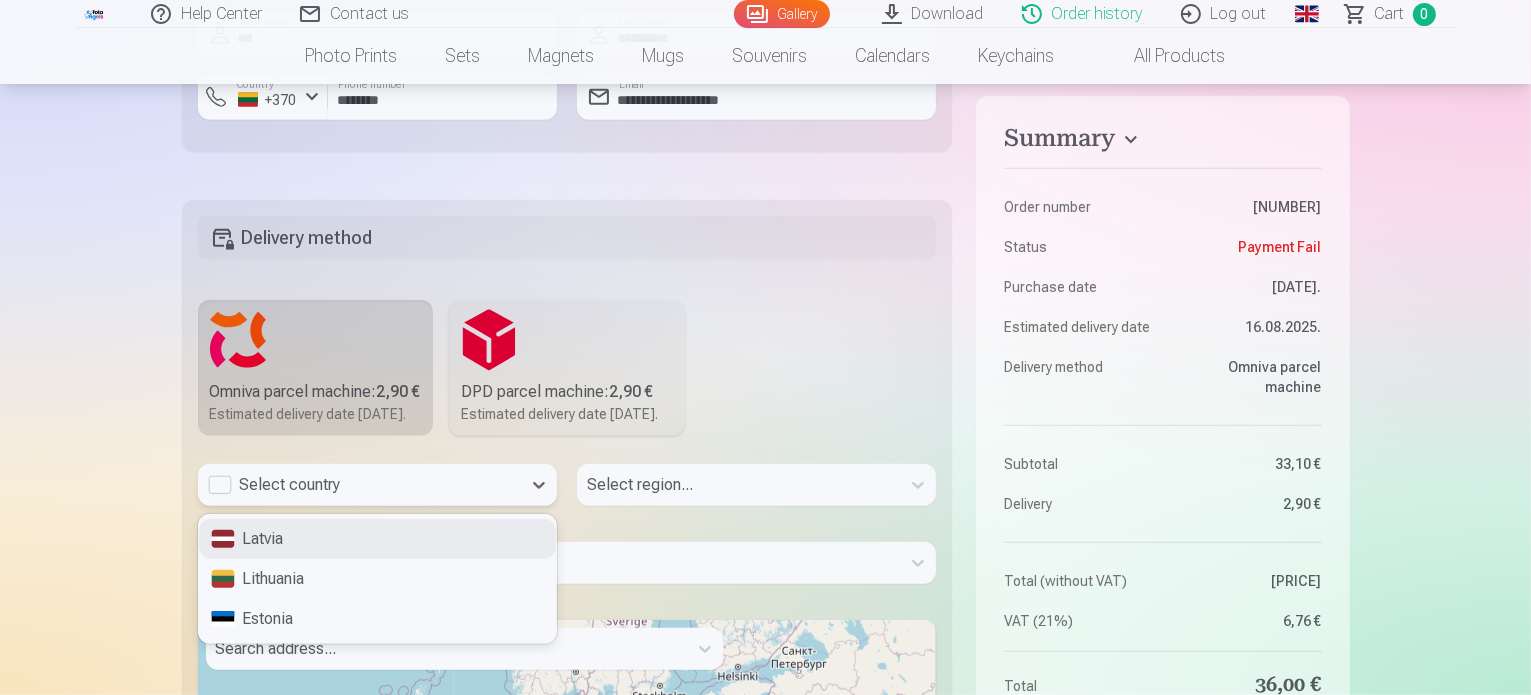click on "Select country" at bounding box center [359, 485] 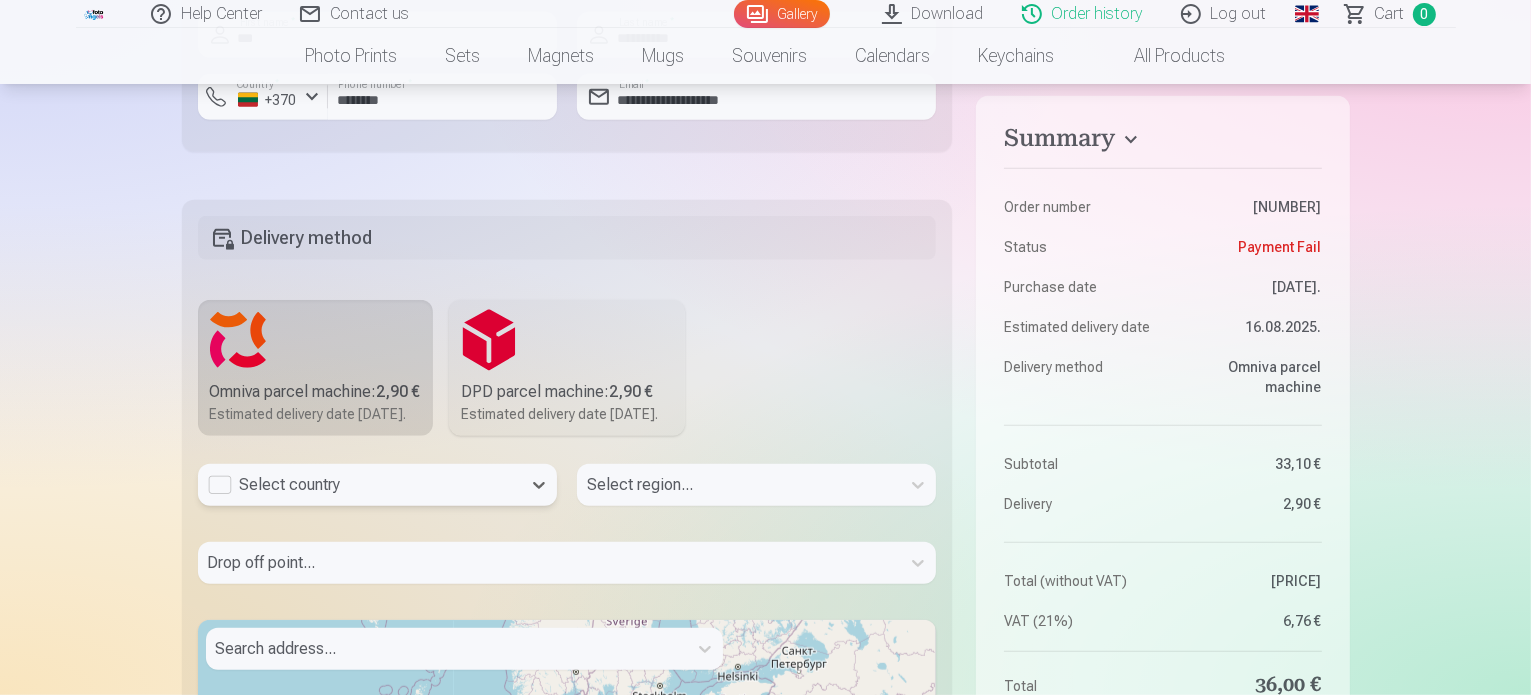 click on "Select country" at bounding box center (359, 485) 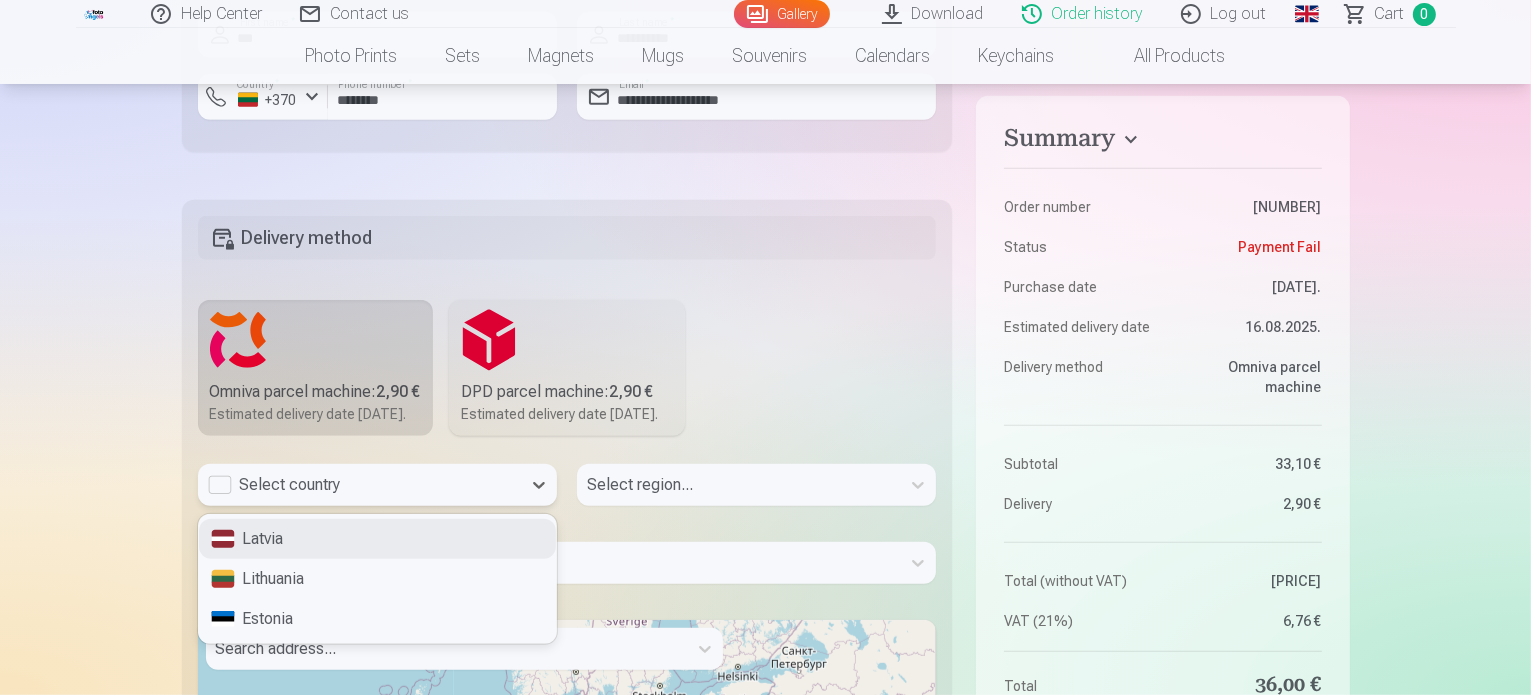 click on "Select country" at bounding box center (359, 485) 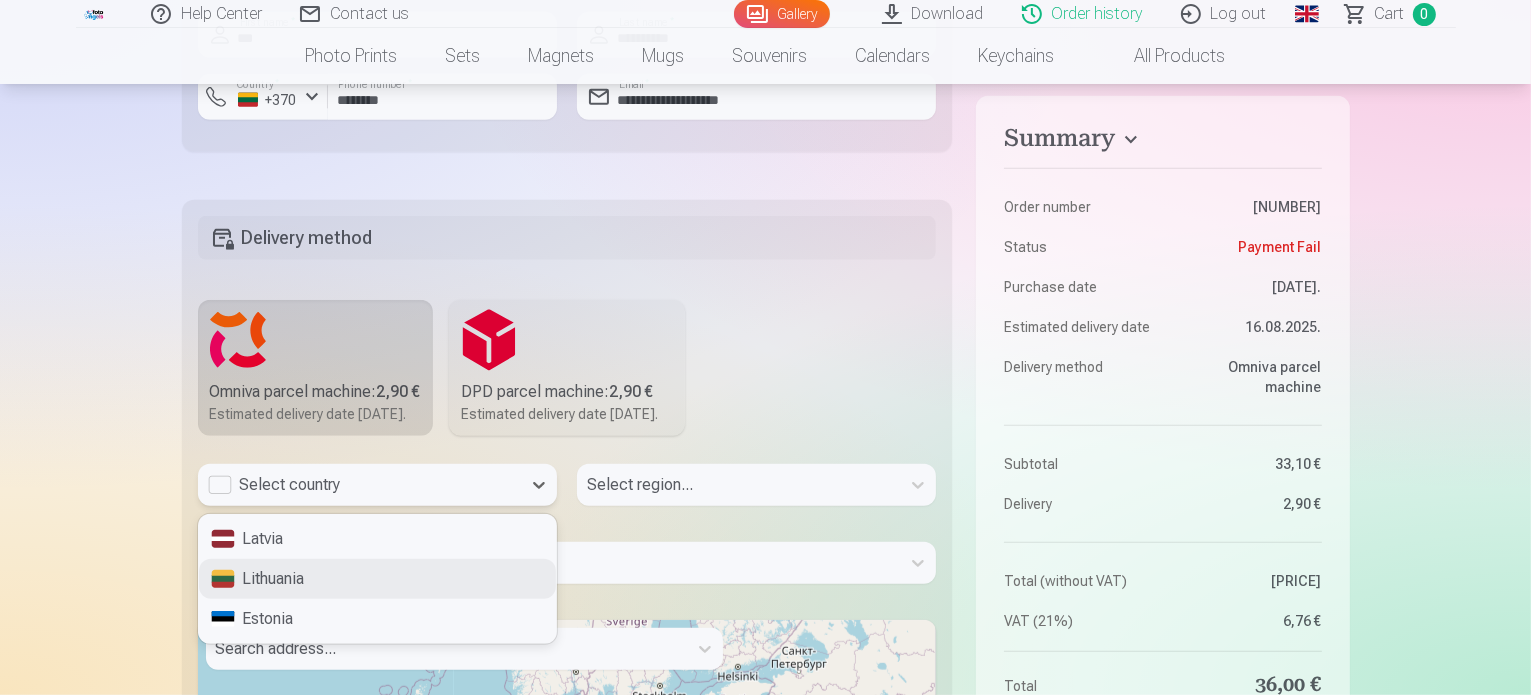 click on "Lithuania" at bounding box center (377, 579) 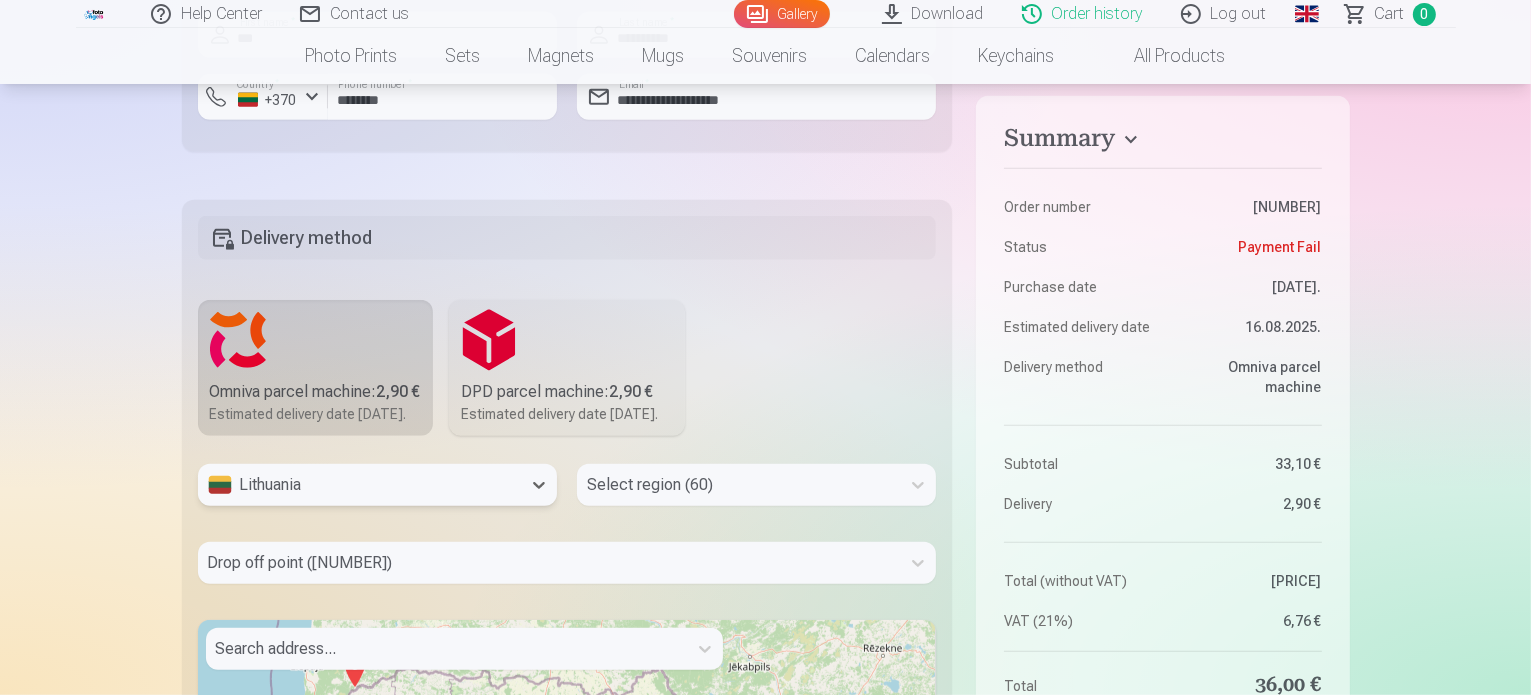 scroll, scrollTop: 1124, scrollLeft: 0, axis: vertical 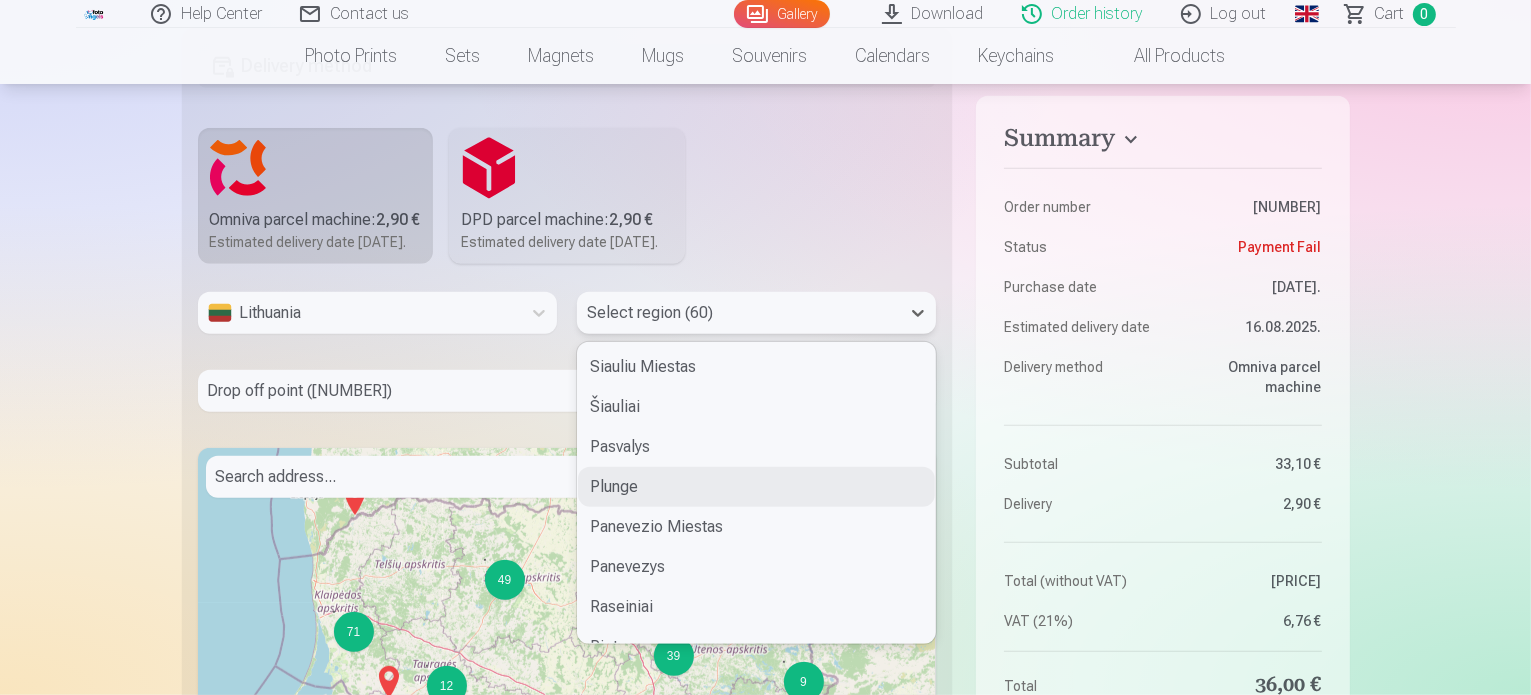 click on "[NUMBER] results available. Use Up and Down to choose options, press Enter to select the currently focused option, press Escape to exit the menu, press Tab to select the option and exit the menu. Select region ([NUMBER]) [SIAULIU] Miestas [ŠIAULIAI] [ pasienis] [PLUNGĖ] [PANEVĖŽIO] Miestas [PANEVĖŽYS] [RASEINIAI] [RIETAVAS] [PRIENAI] [RADVILIŠKIS] [MAŽEIKIAI] [MOLĖTAI] [LAZDIJAI] [MARIJAMPOLĖ] [PAKRUOJIS] [PALANGOS] Miestas [NERINGA] [PAGEGIAI] [KEDAINIAI] [KELMĖ] [KAUNAS] [KAZLŲ] Rūdos [KRETINGA] [KUPISKIS] [KLAIPĖDOS] Miestas [KLAIPĖDA] [JONAVA] [JONIŠKIS] [ELEKTRĖNAI] [IGNALINA] [KALVARIJA] [KAUNO] Miestas [JURBARKAS] [KAISIAIDORY] [ALYTAUS] Miestas [ALYTUS] [AKMENĖ] [BIRŽAI] [DRUSKININKAI] [ANYKŠČIAI] [BIRŠTONAS] [VILNIUS] [VISAGINAS] [VILKAVIŠKIS] [VILNIAUS] Miestas [ZARASAI] [TAURAGĖ] [TELŠIAI] [SIRVINTOS] [ŠVENČIONYS] [UTENA] [VARENA] [TRAKAI] [UKMERGĖ] [SAKIAI] [SALČININKAI] [ROKIŠKIS] [SKUODAS] [ŠILALĖ] [ŠILUTĖ]" at bounding box center (756, 313) 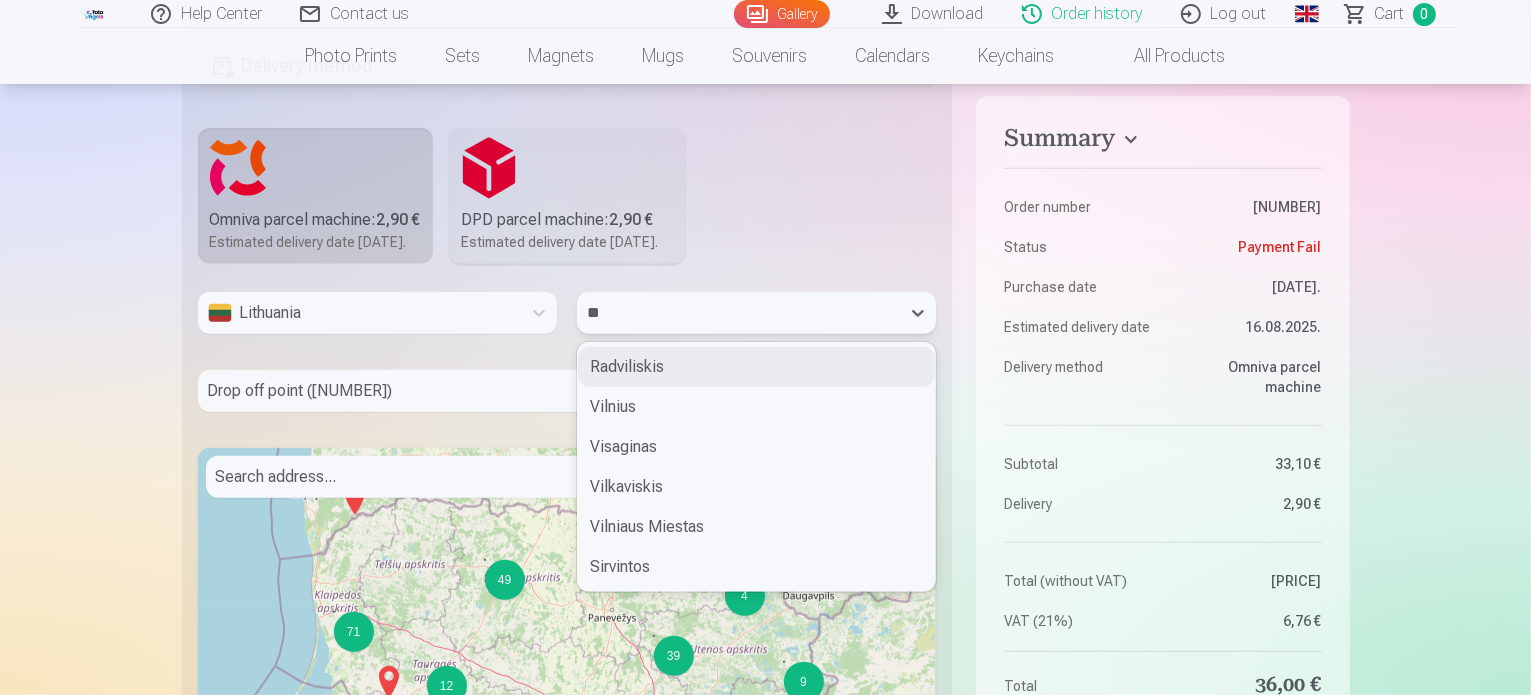 type on "***" 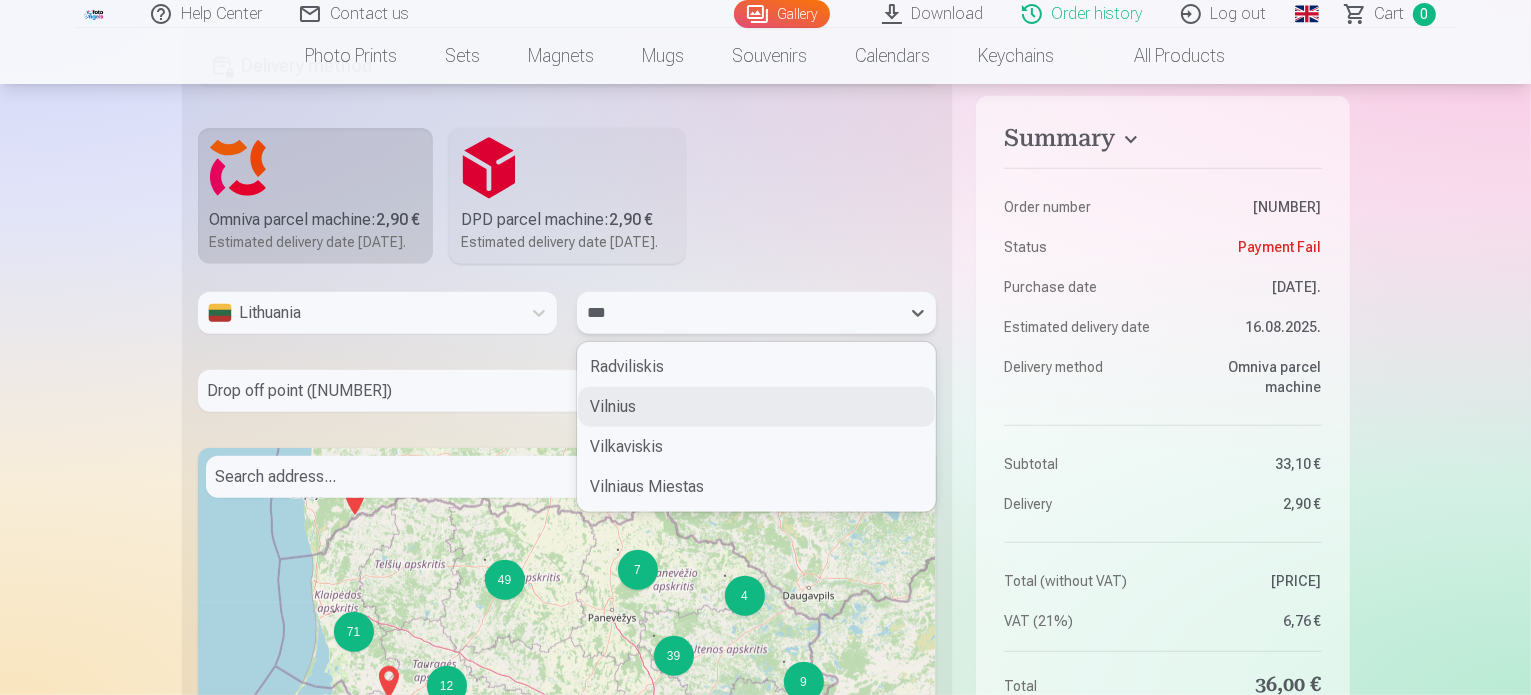 click on "Vilnius" at bounding box center [756, 407] 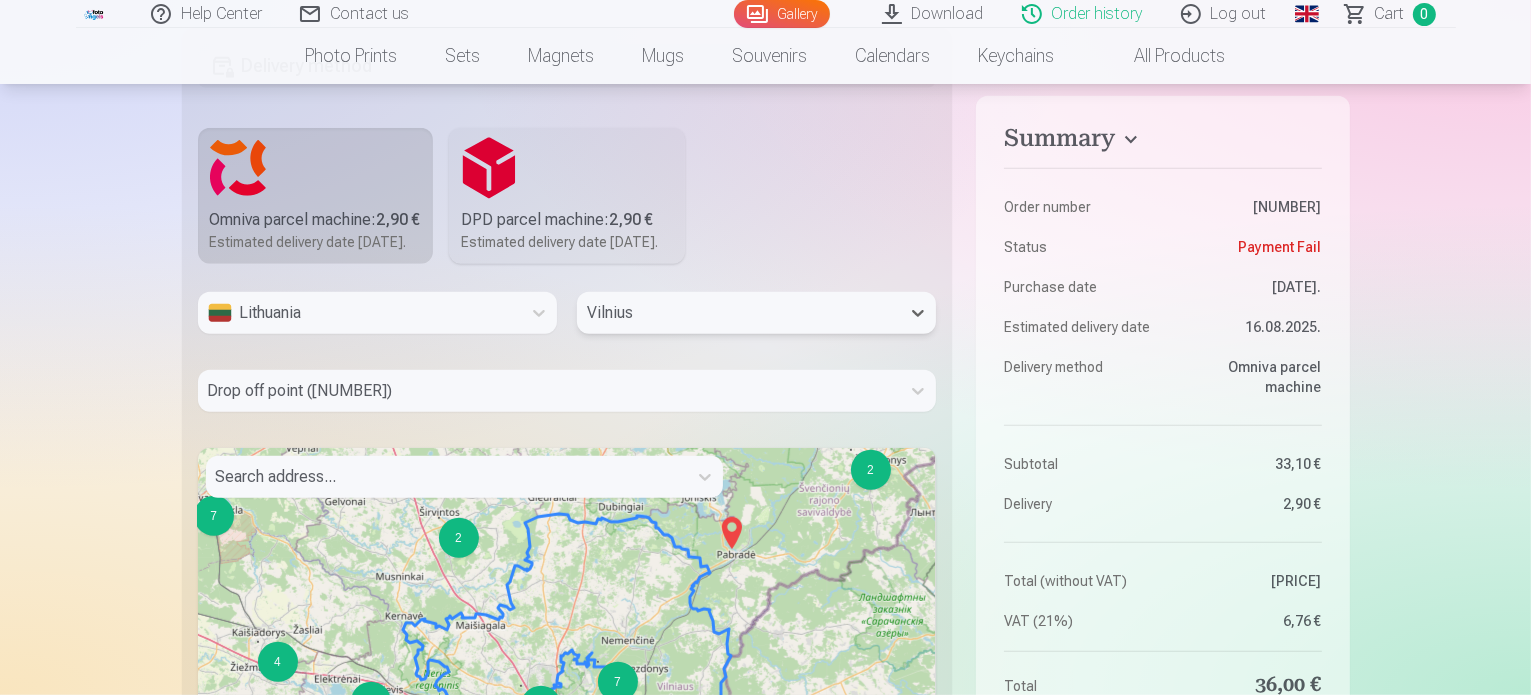 scroll, scrollTop: 1202, scrollLeft: 0, axis: vertical 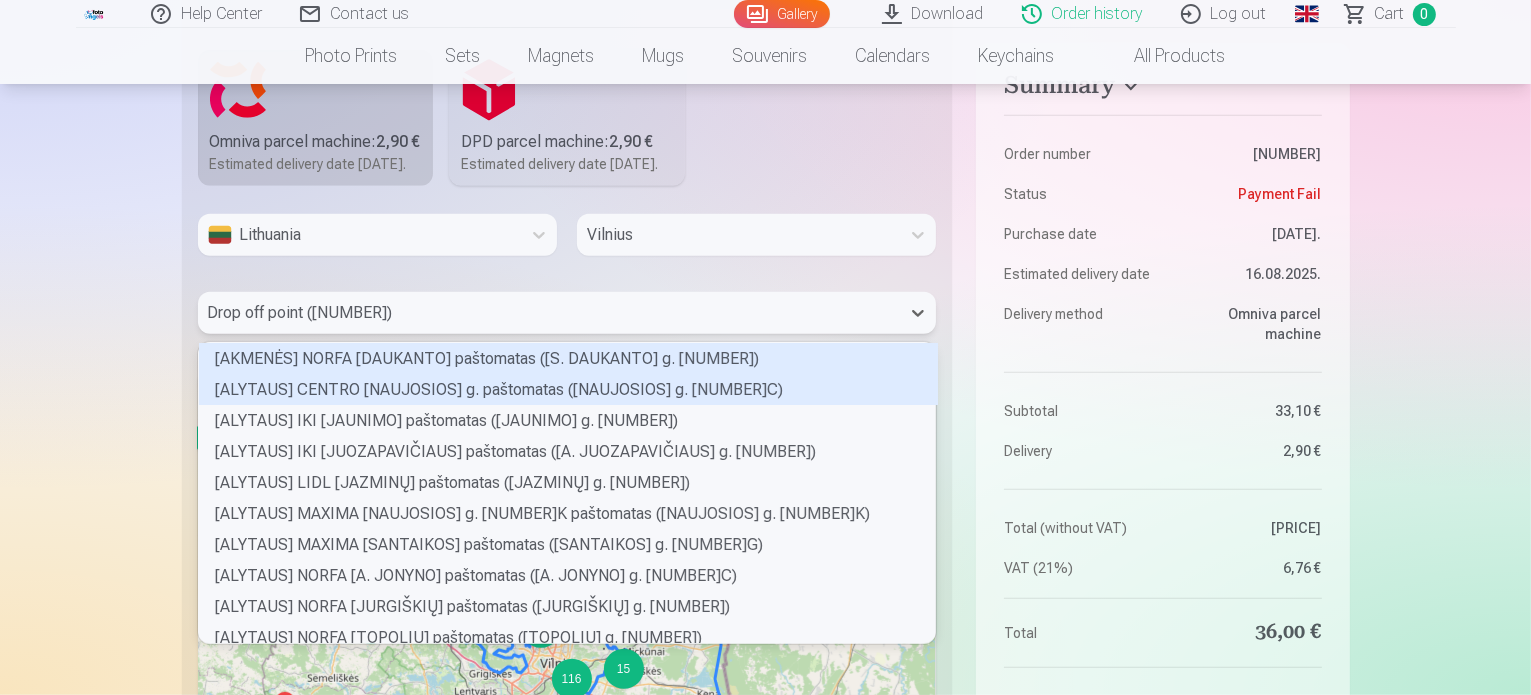 click on "Drop off point ([NUMBER]) Akmenės NORFA [DAUKANTO] paštomatas ([S. DAUKANTO] g. [NUMBER]) [ALYTAUS] CENTRO [NAUJOSIOS] g. paštomatas ([NAUJOSIOS] g. [NUMBER]) [ALYTAUS] IKI [JAUNIMO] paštomatas ([JAUNIMO] g. [NUMBER]) [ALYTAUS] IKI [JUOZAPAVIČIAUS] paštomatas ([A. JUOZAPAVIČIAUS] g. [NUMBER]) [ALYTAUS] LIDL [JAZMINŲ] paštomatas ([JAZMINŲ] g. [NUMBER]) [ALYTAUS] MAXIMA [NAUJOSIOS] g. [NUMBER]K paštomatas ([NAUJOSIOS] g. [NUMBER]K) [ALYTAUS] MAXIMA [SANTAIKOS] paštomatas ([SANTAIKOS] g. [NUMBER]G) [ALYTAUS] NORFA [A. JONYNO] paštomatas ([A. JONYNO] g. [NUMBER]C) [ALYTAUS] NORFA [JURGIŠKIŲ] paštomatas ([JURGIŠKIŲ] g. [NUMBER]) [ALYTAUS] NORFA [TOPOLIŲ] paštomatas ([TOPOLIŲ] g. [NUMBER]) [ALYTAUS] ORLEN paštomatas ([KAUNO] g. [NUMBER]) [ALYTAUS] PC ARENA paštomatas ([ŪDRIJOS] g. [NUMBER]) [ALYTAUS] RIMI [PULKO] paštomatas ([PULKO] g. [NUMBER]A) Anykščių NORFA [VILNIAUS] g. paštomatas ([VILNIAUS] g. [NUMBER]) Anykščių NORFA [ŽIBURIO] paštomatas ([ŽIBURIO] g. [NUMBER])" at bounding box center [567, 313] 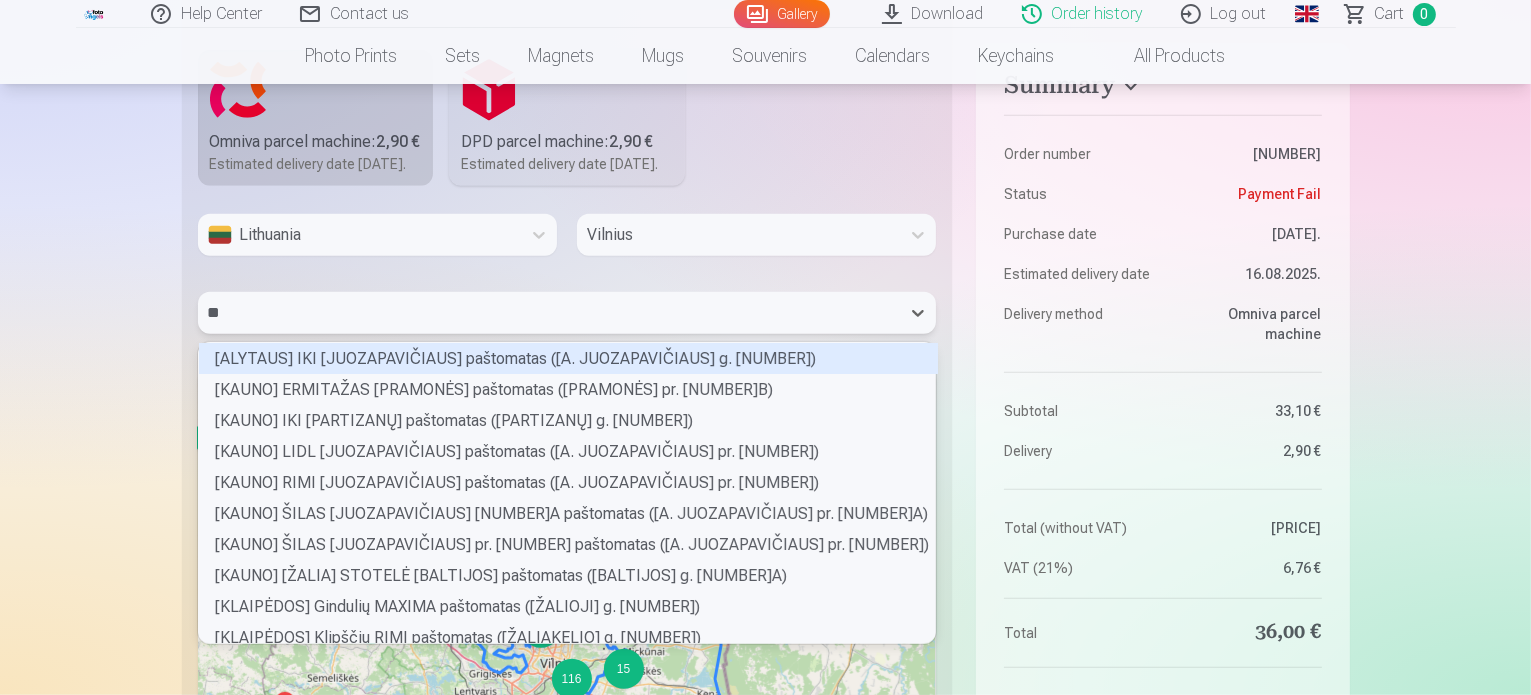 type on "***" 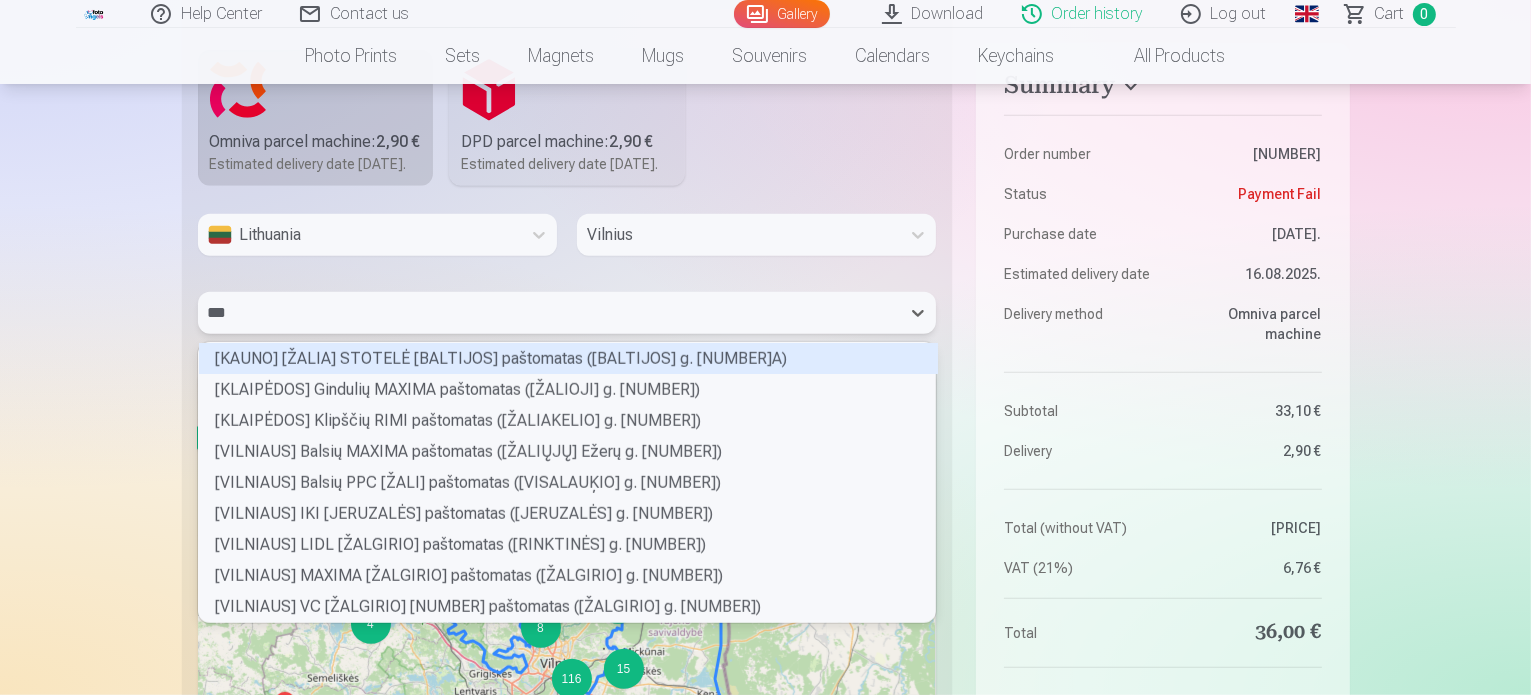 scroll, scrollTop: 274, scrollLeft: 732, axis: both 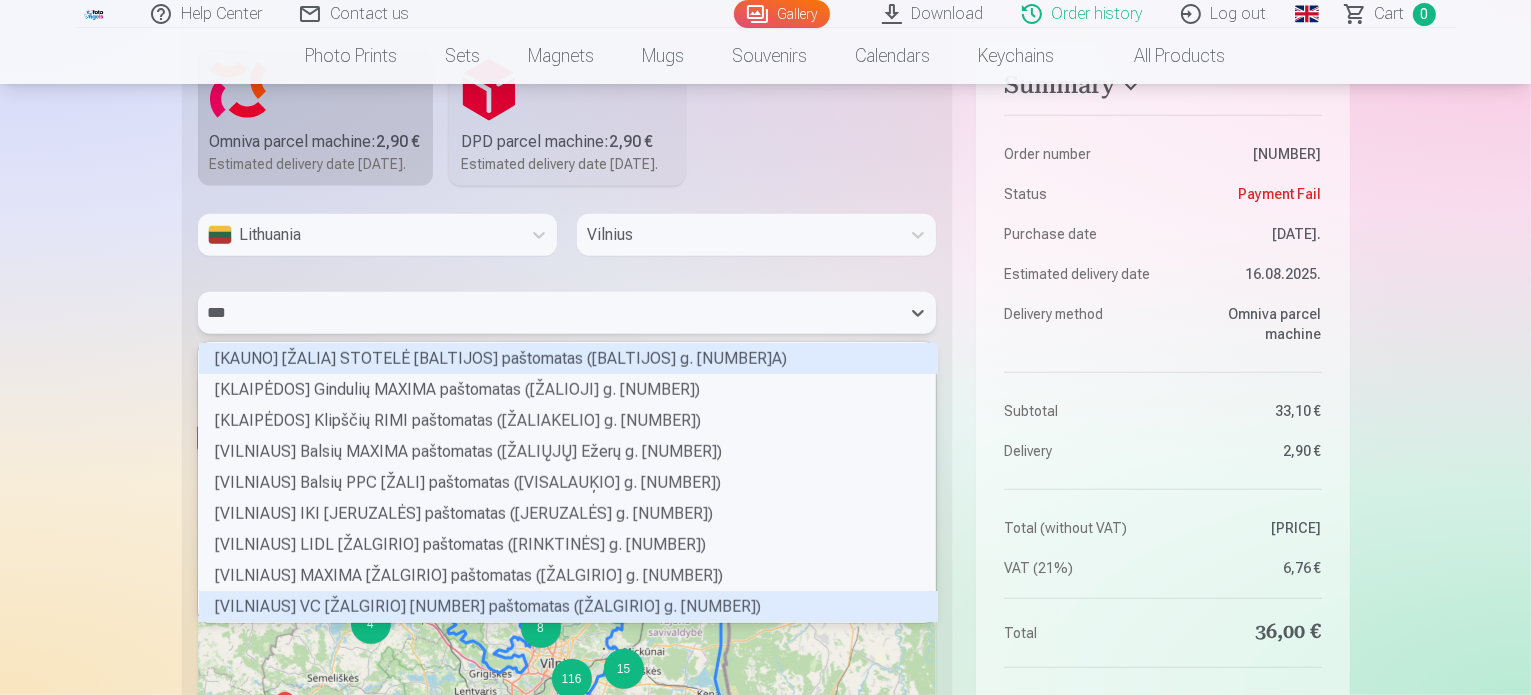 click on "[VILNIAUS] VC [ŽALGIRIO] [NUMBER] paštomatas ([ŽALGIRIO] g. [NUMBER])" at bounding box center [568, 606] 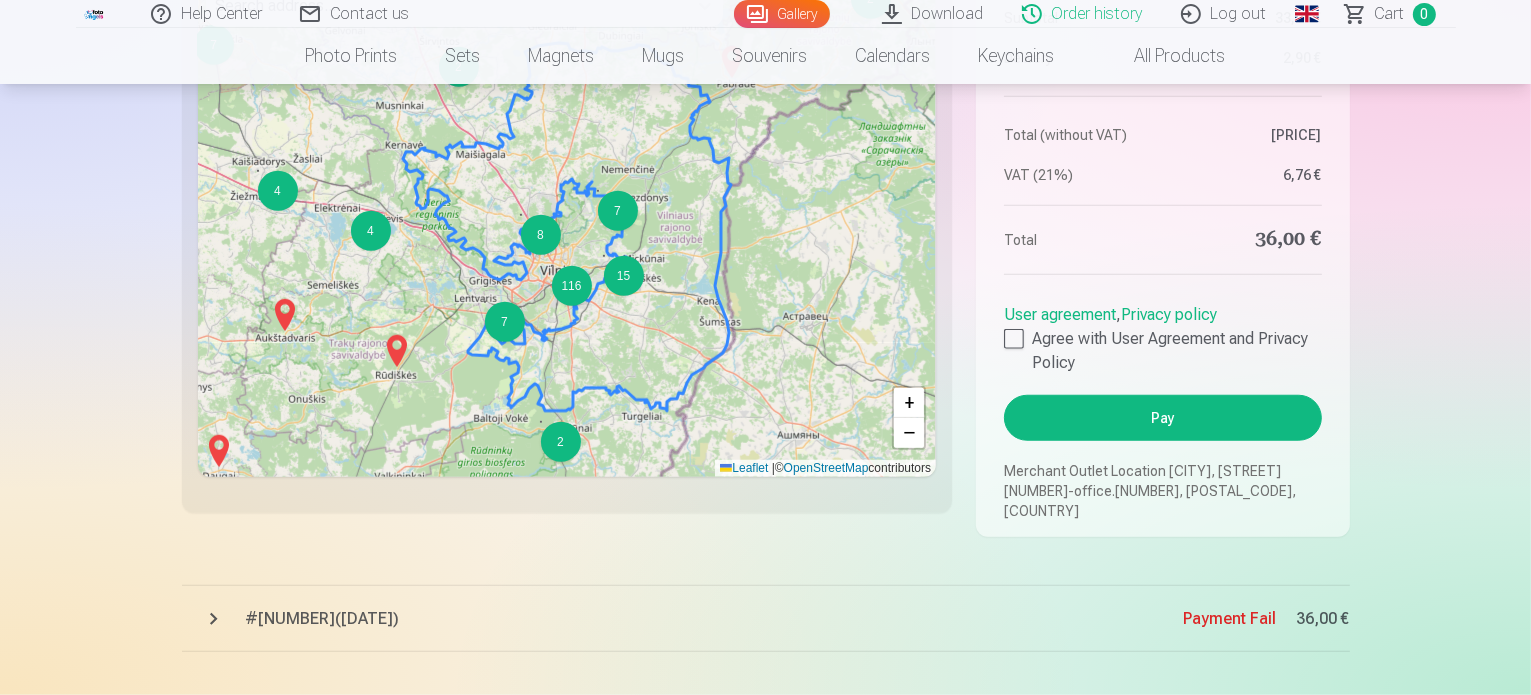scroll, scrollTop: 1608, scrollLeft: 0, axis: vertical 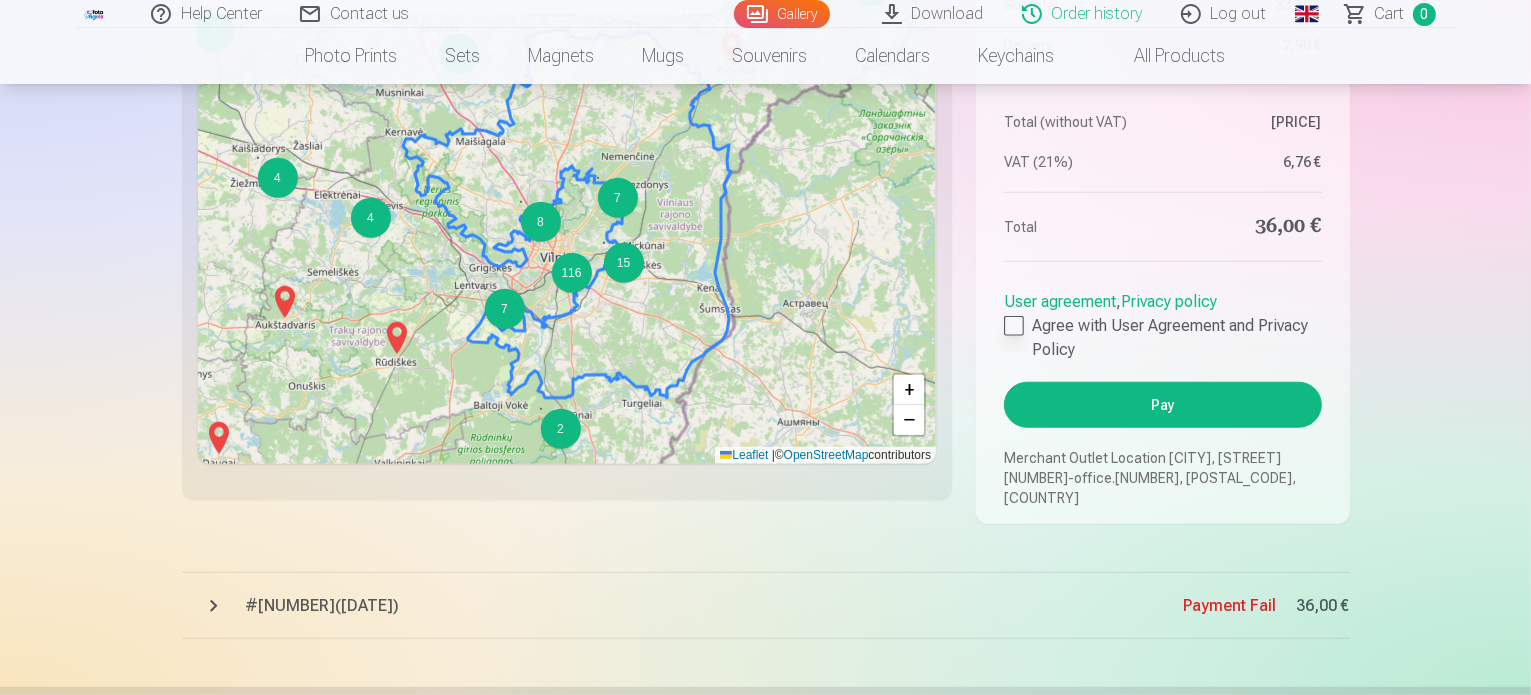 click at bounding box center [1014, 326] 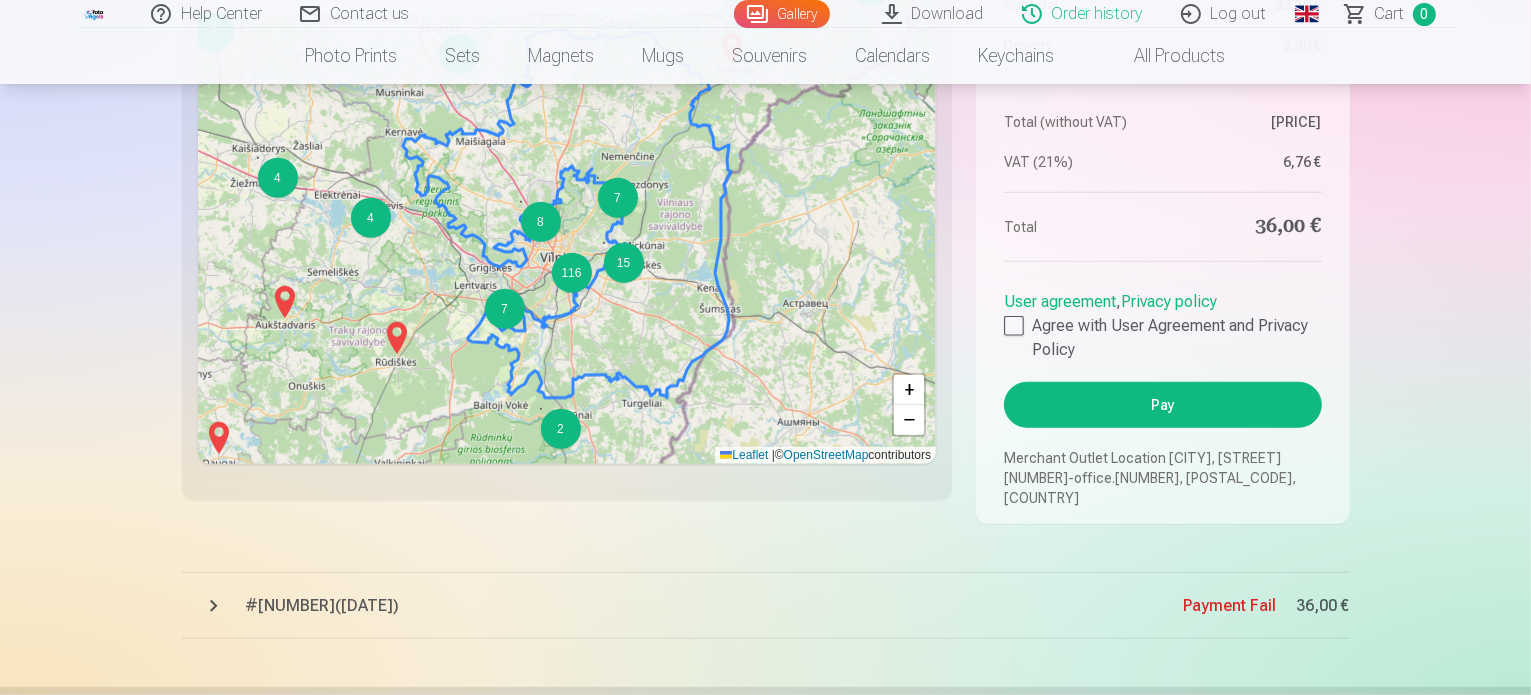 click on "Pay" at bounding box center (1162, 405) 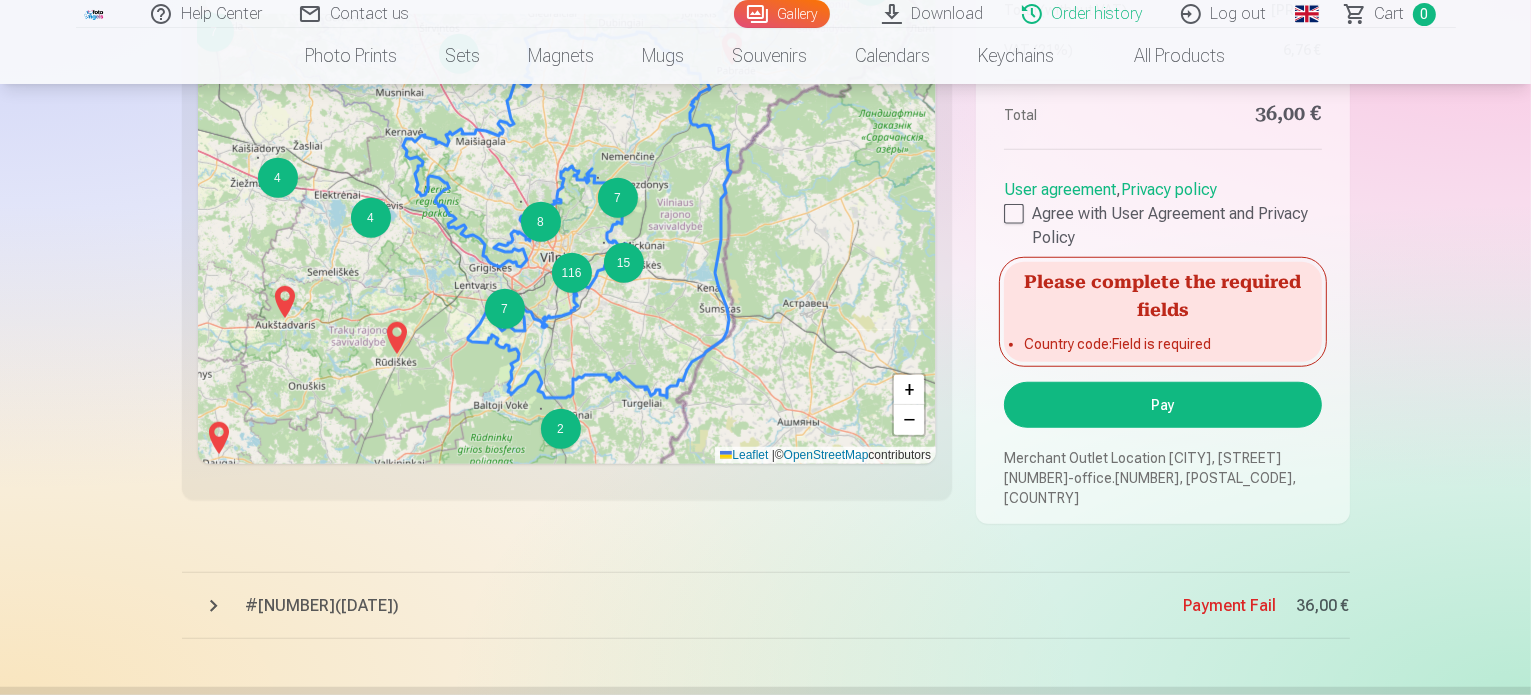 drag, startPoint x: 1535, startPoint y: 472, endPoint x: 1430, endPoint y: 630, distance: 189.70767 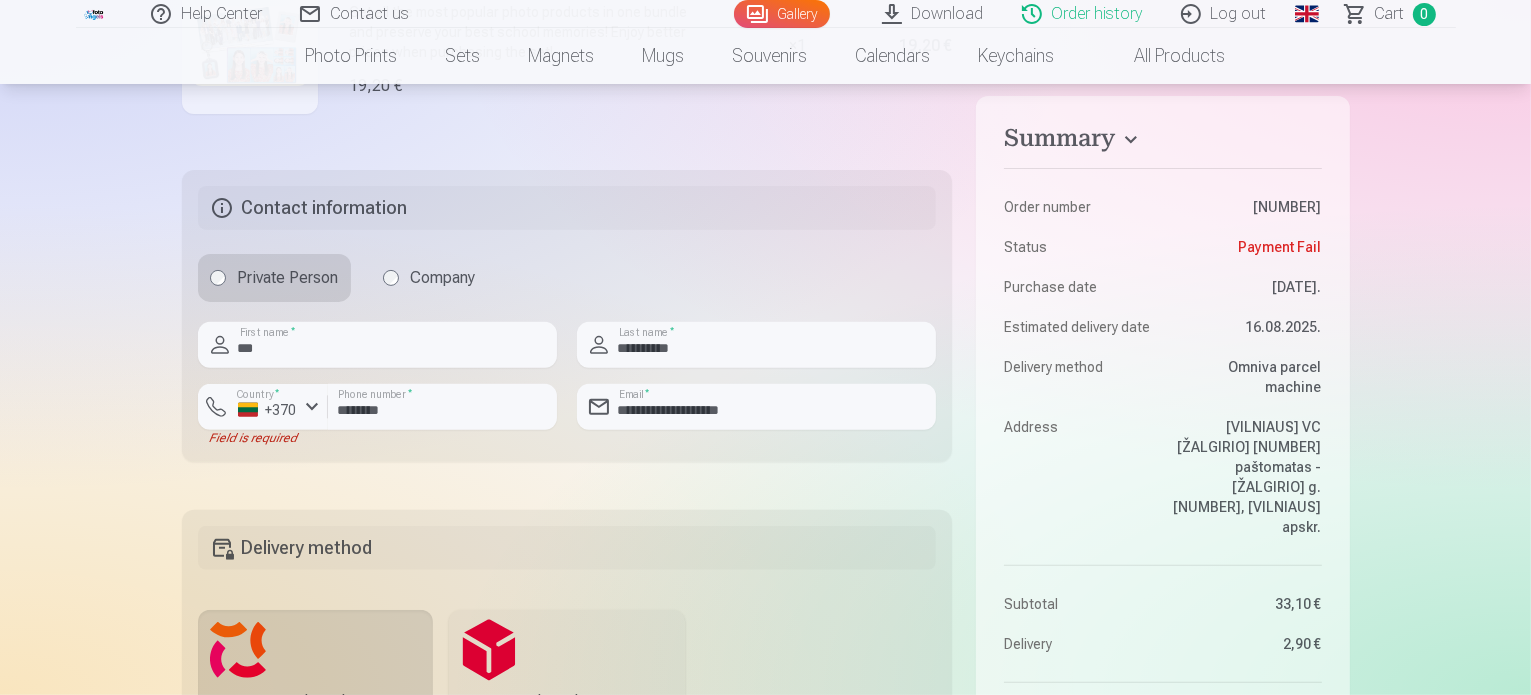 scroll, scrollTop: 636, scrollLeft: 0, axis: vertical 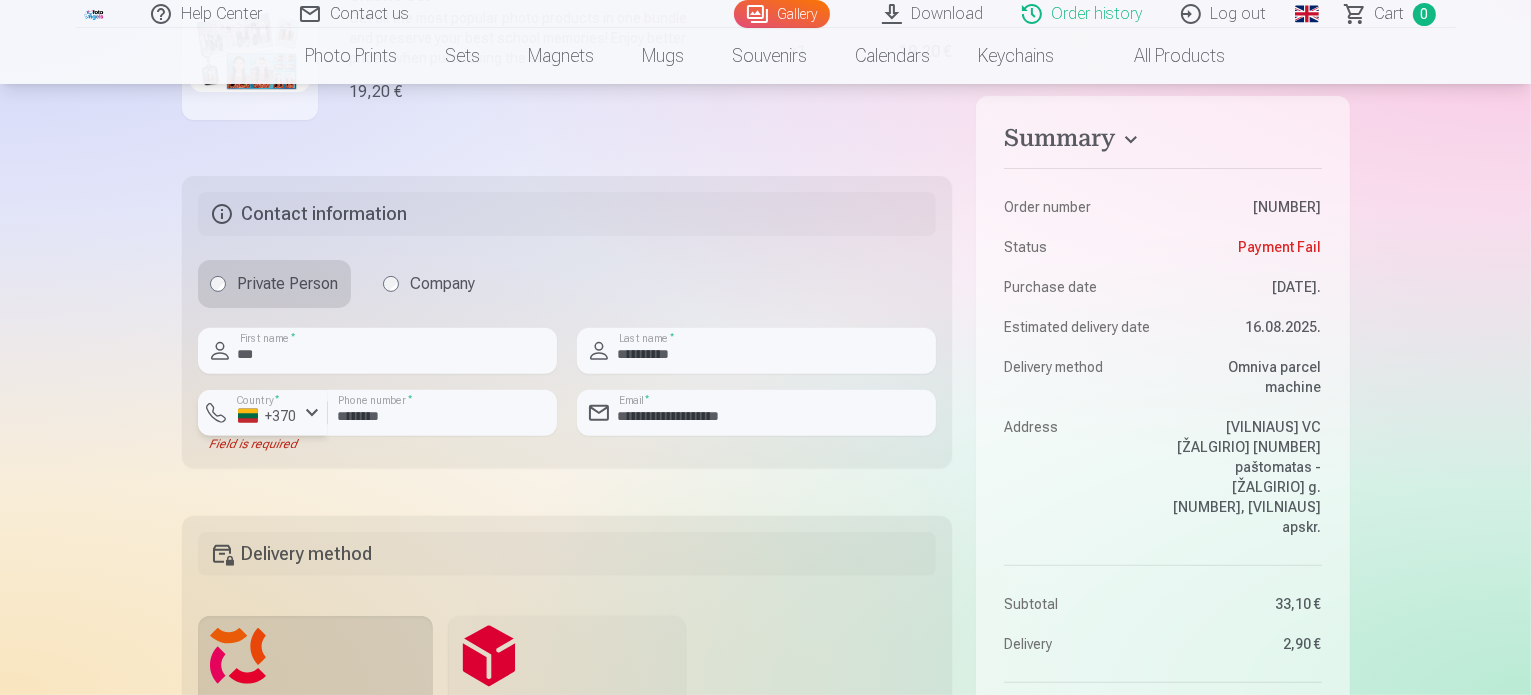 click on "Country * +[COUNTRY_CODE]" at bounding box center [263, 413] 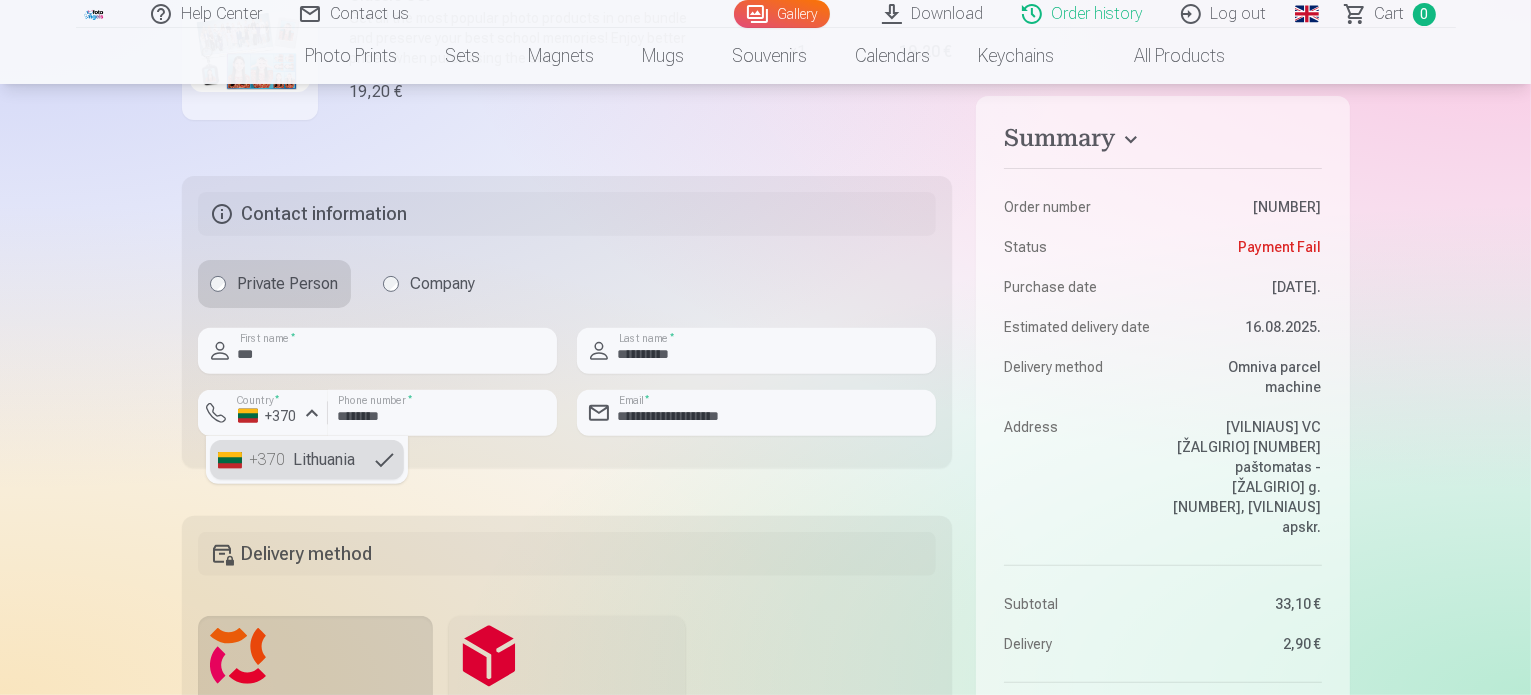 click on "+[COUNTRY_CODE] Lithuania" at bounding box center [307, 460] 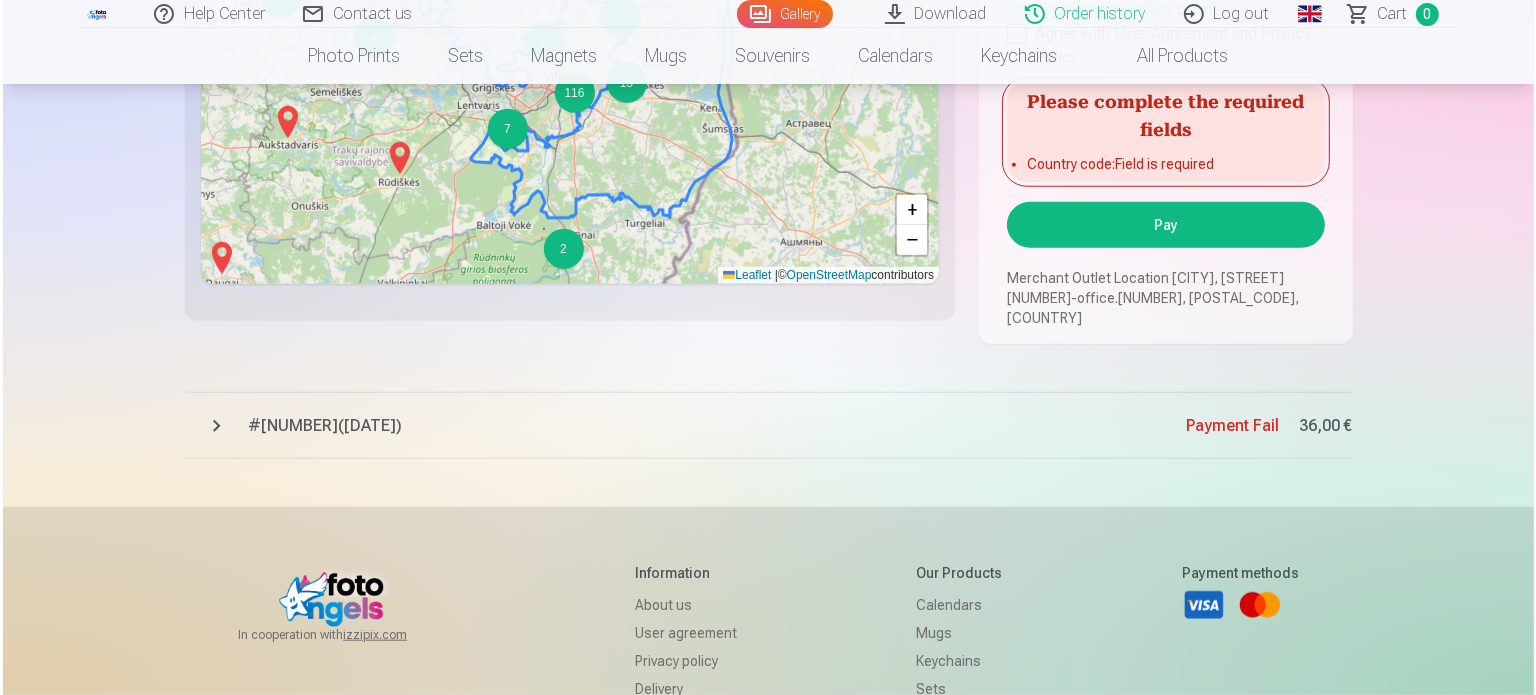 scroll, scrollTop: 1812, scrollLeft: 0, axis: vertical 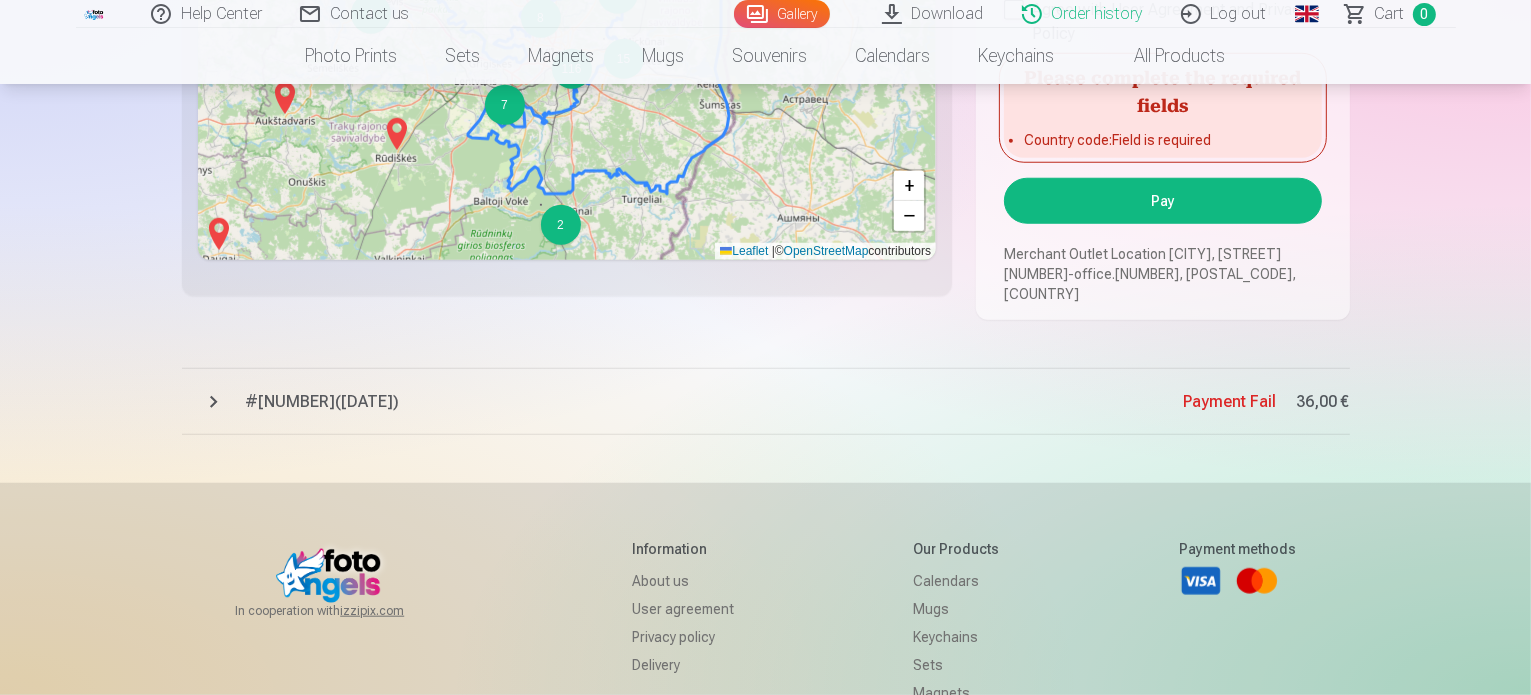 click on "Pay" at bounding box center [1162, 201] 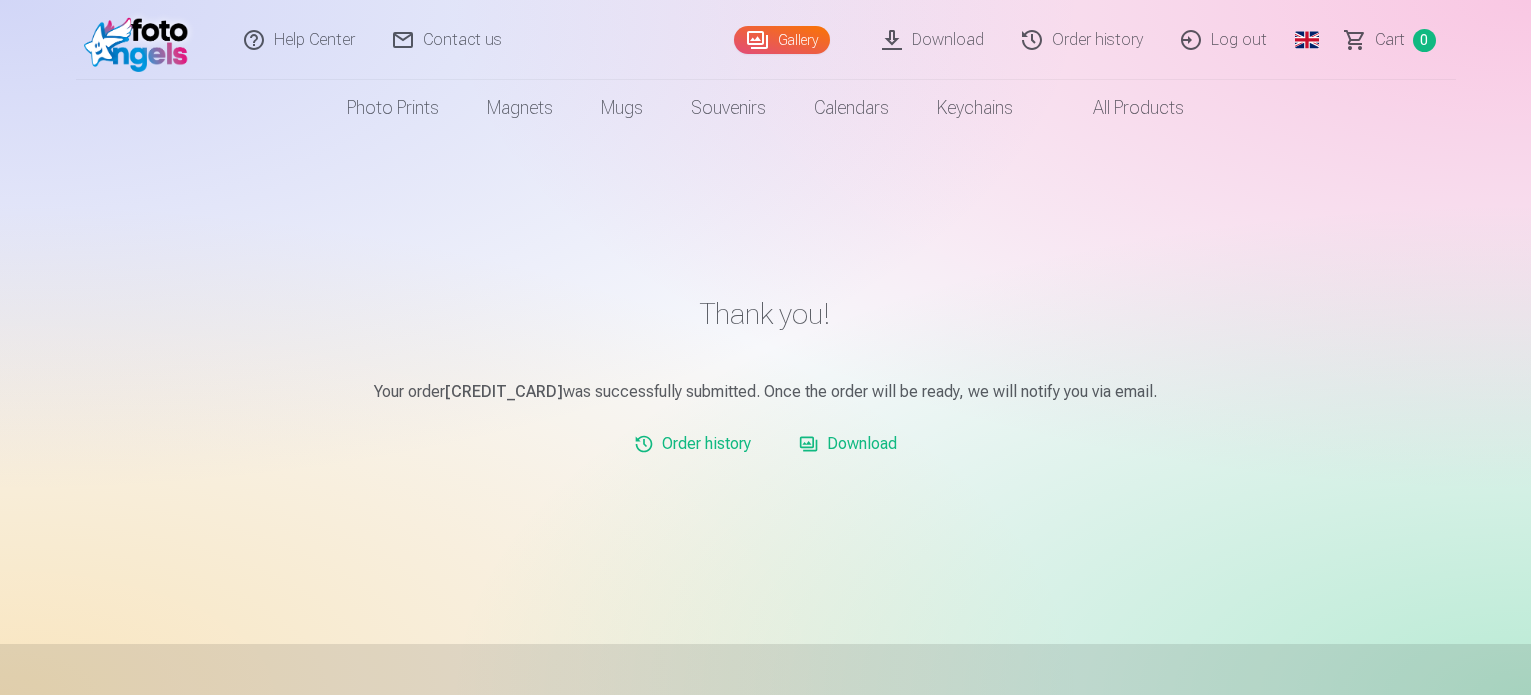 scroll, scrollTop: 0, scrollLeft: 0, axis: both 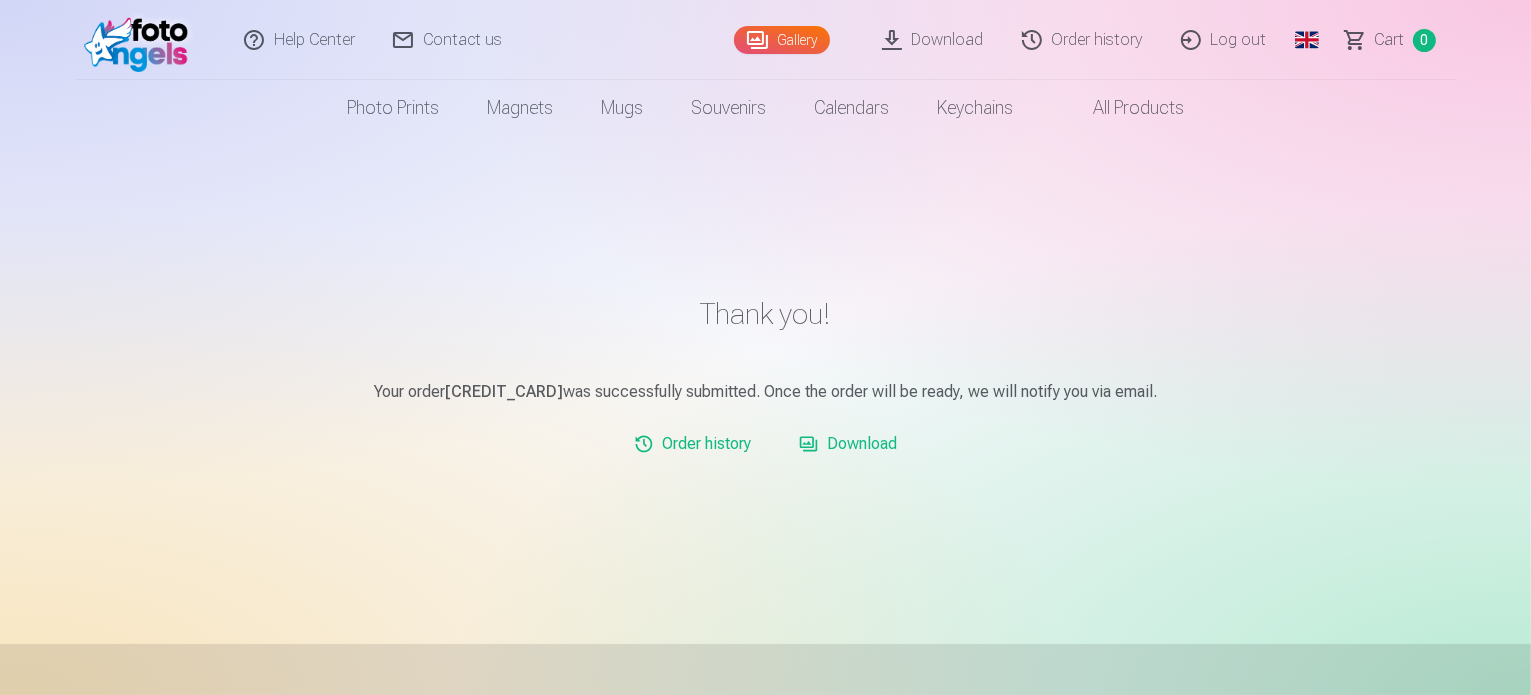 click on "Order history" at bounding box center (1083, 40) 